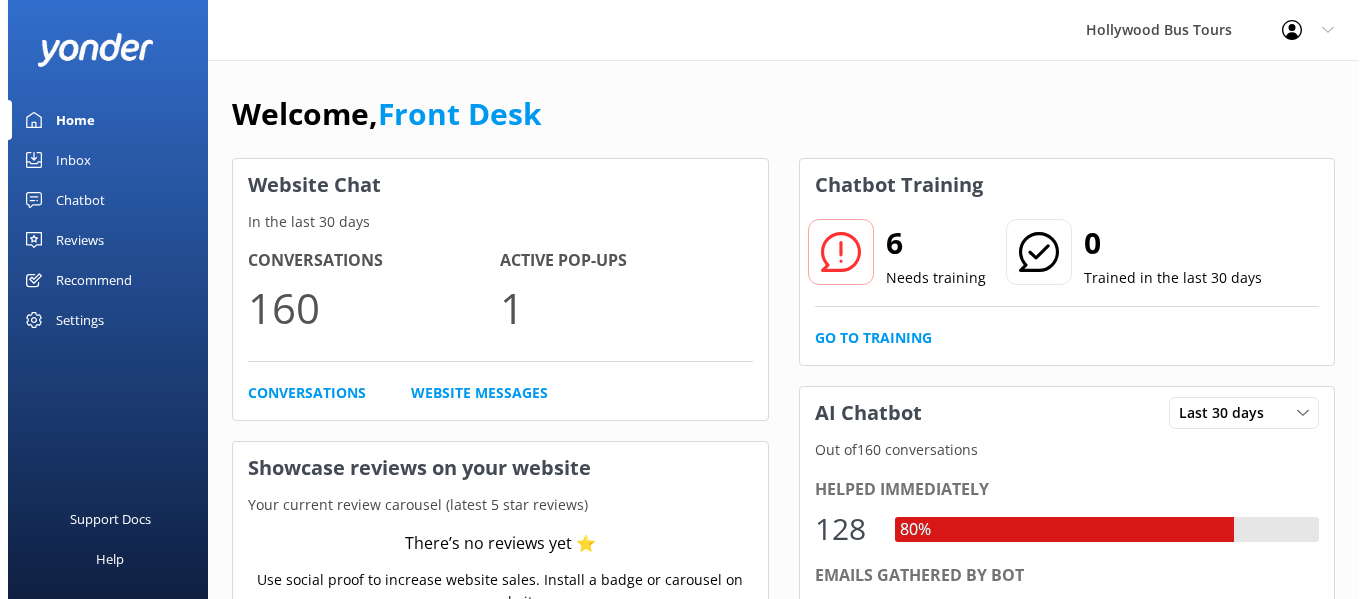 scroll, scrollTop: 0, scrollLeft: 0, axis: both 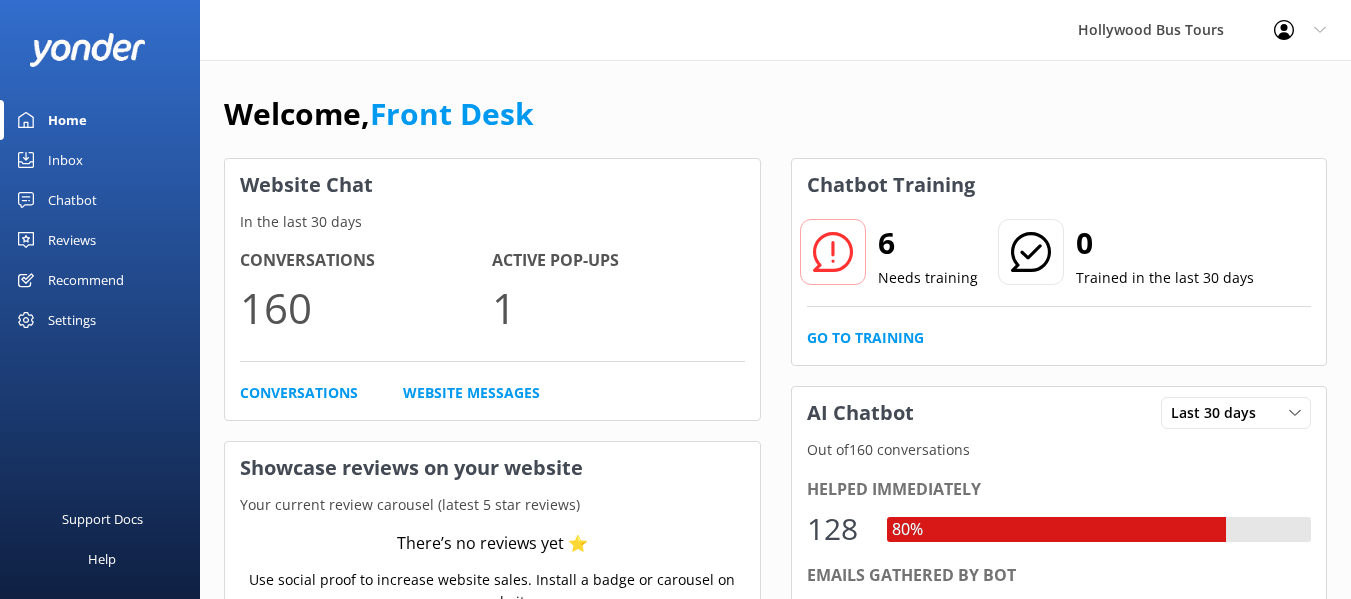 click on "Inbox" at bounding box center [65, 160] 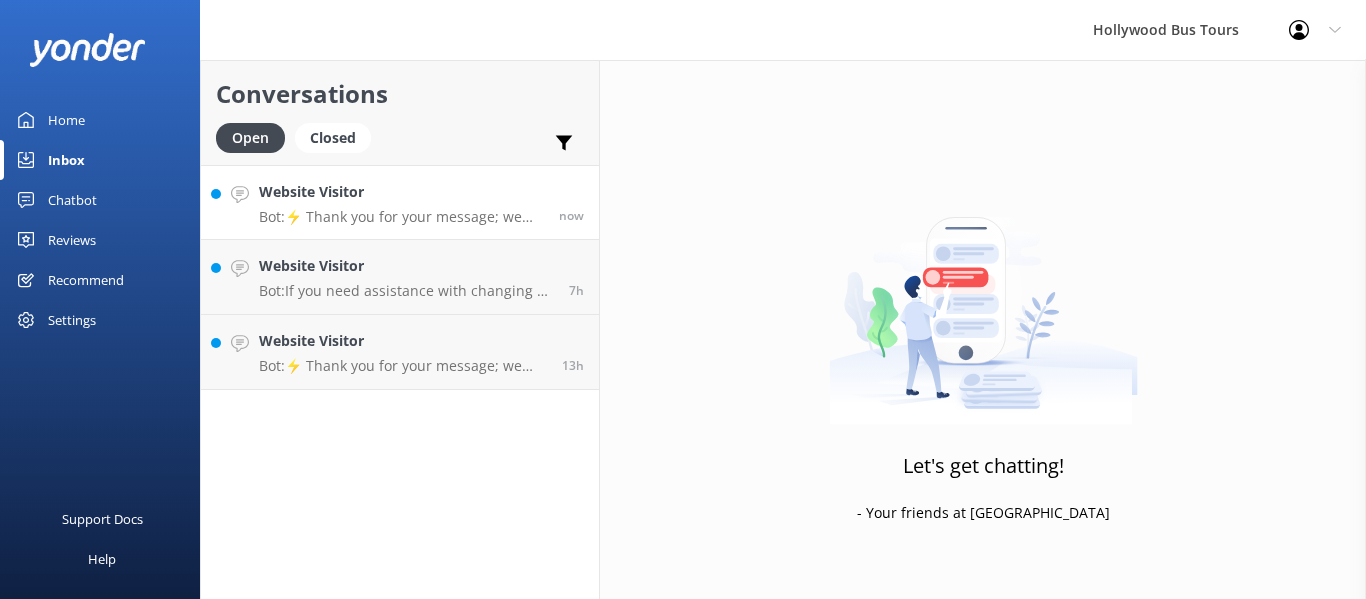 click on "Bot:  ⚡ Thank you for your message; we are connecting you to a team member who will be with you shortly." at bounding box center (401, 217) 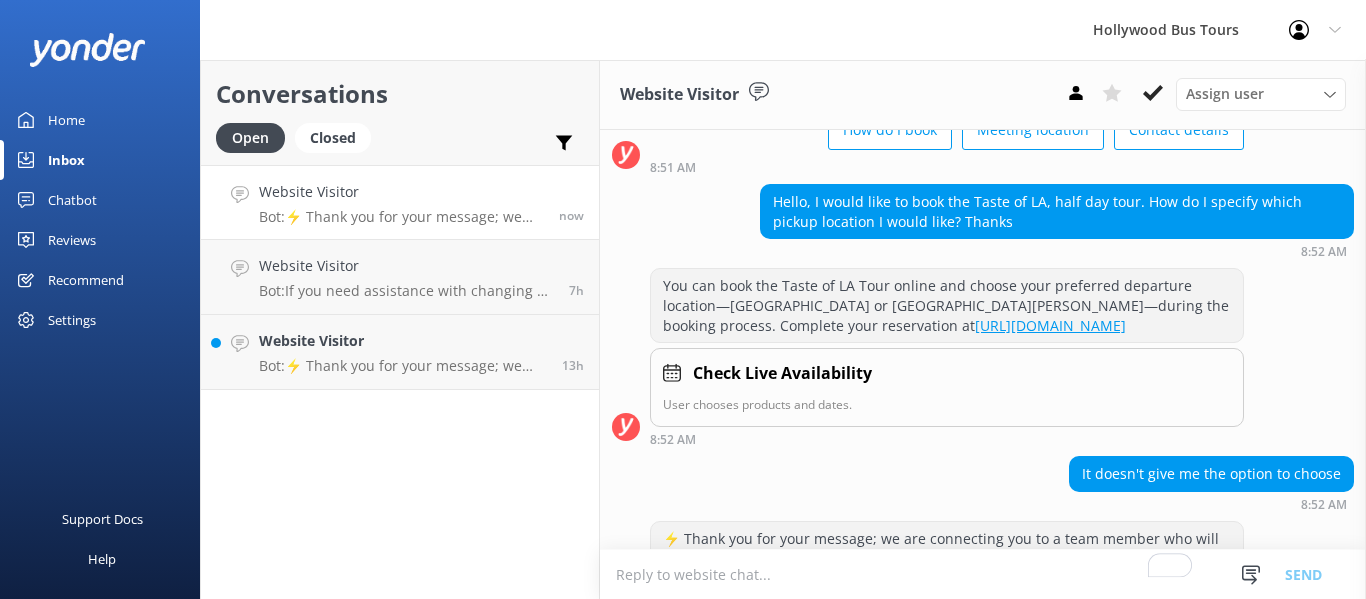 scroll, scrollTop: 242, scrollLeft: 0, axis: vertical 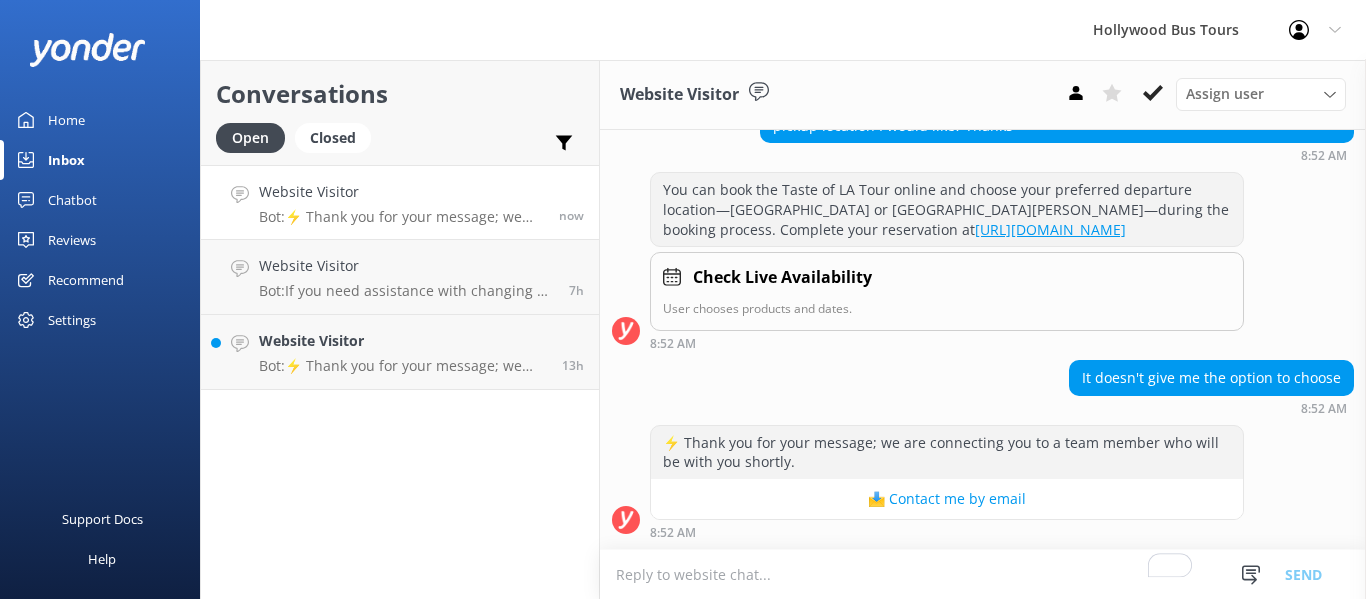 click at bounding box center (983, 574) 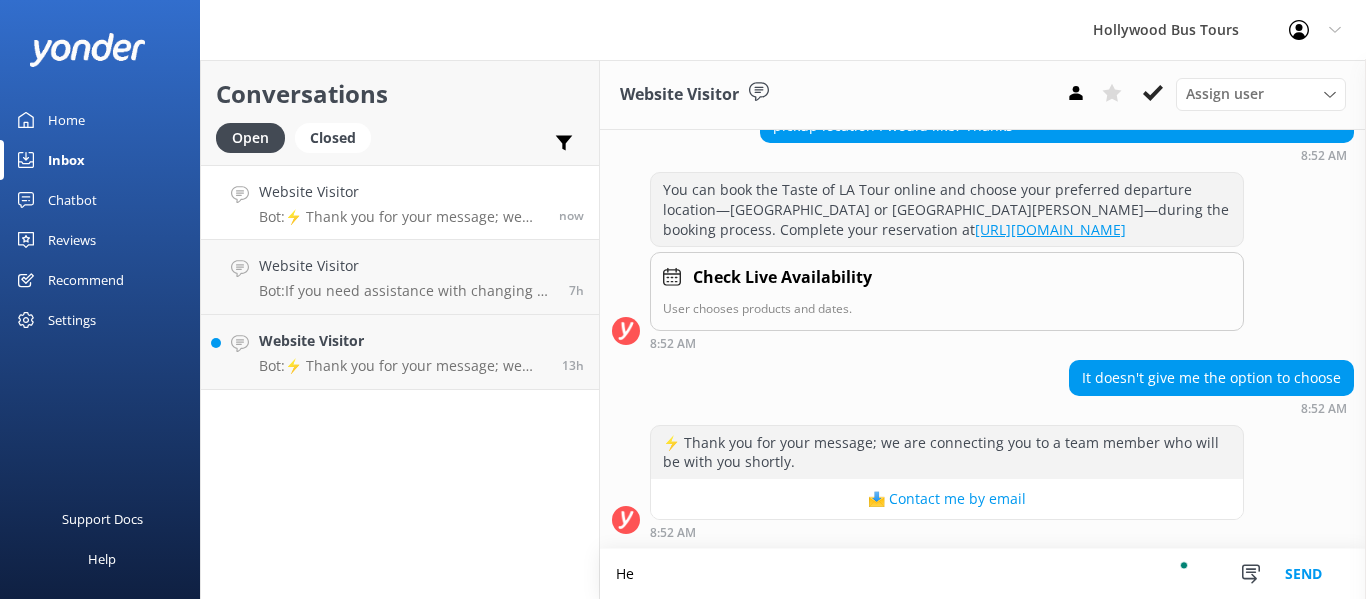 scroll, scrollTop: 243, scrollLeft: 0, axis: vertical 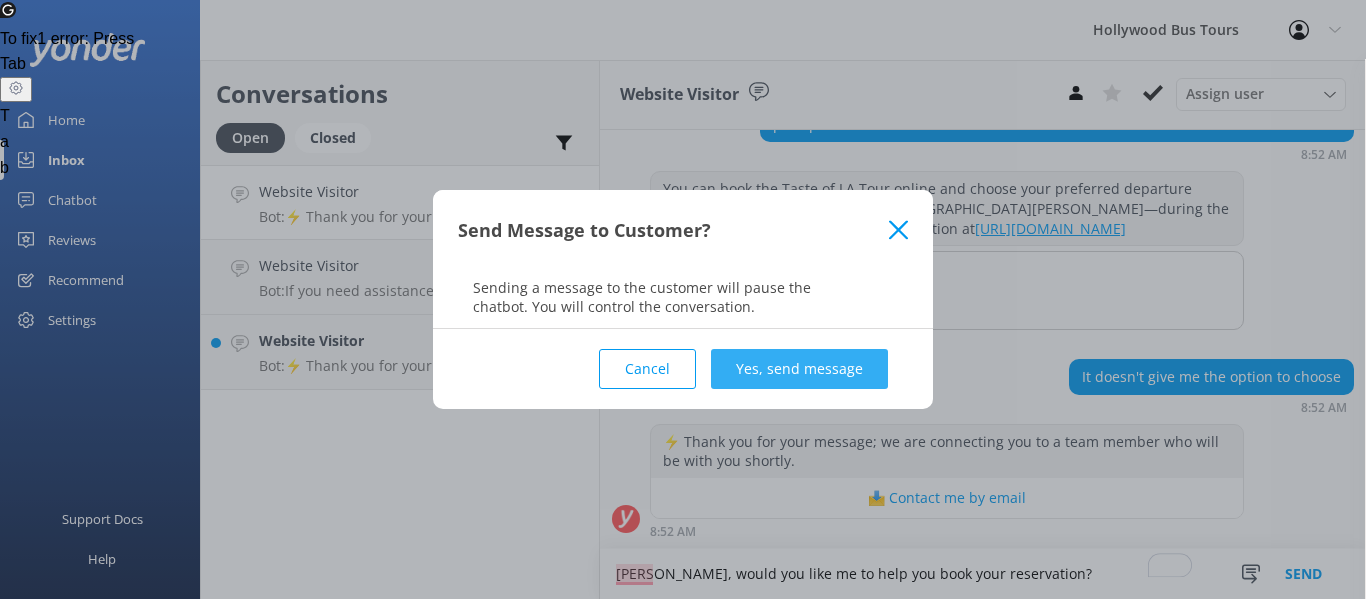type on "[PERSON_NAME], would you like me to help you book your reservation?" 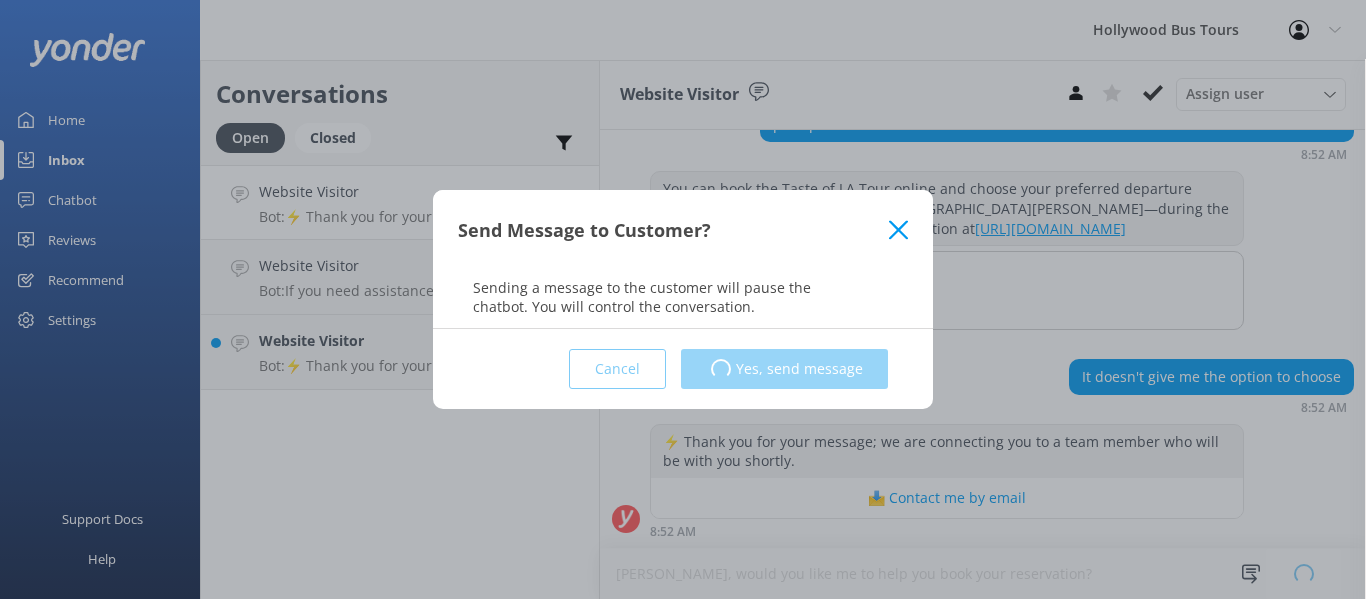 type 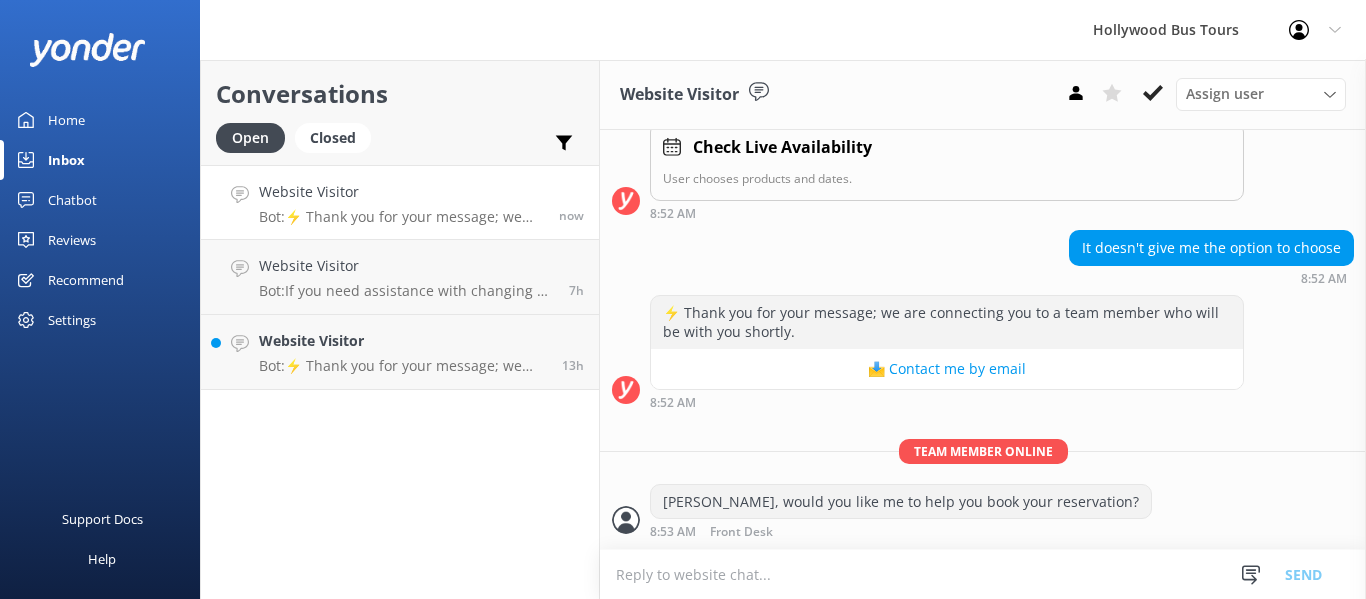 scroll, scrollTop: 419, scrollLeft: 0, axis: vertical 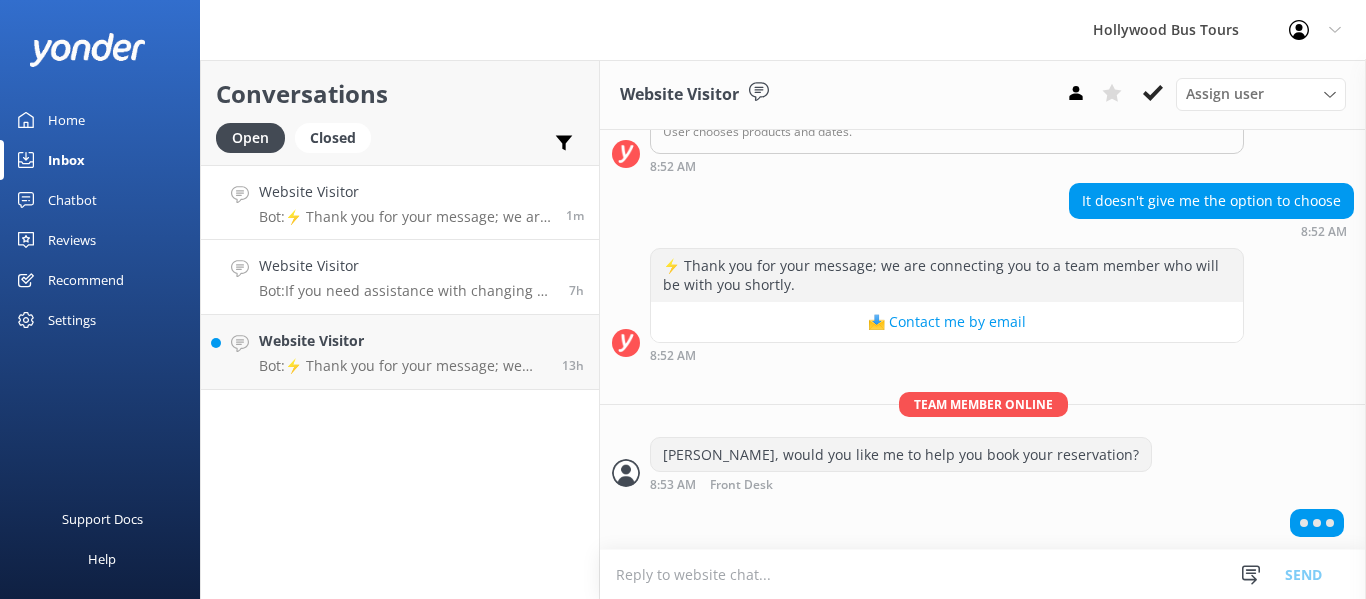 click on "Bot:  If you need assistance with changing or updating your booking, please contact us at [PHONE_NUMBER] or [EMAIL_ADDRESS][DOMAIN_NAME]. Our team is here to help." at bounding box center [406, 291] 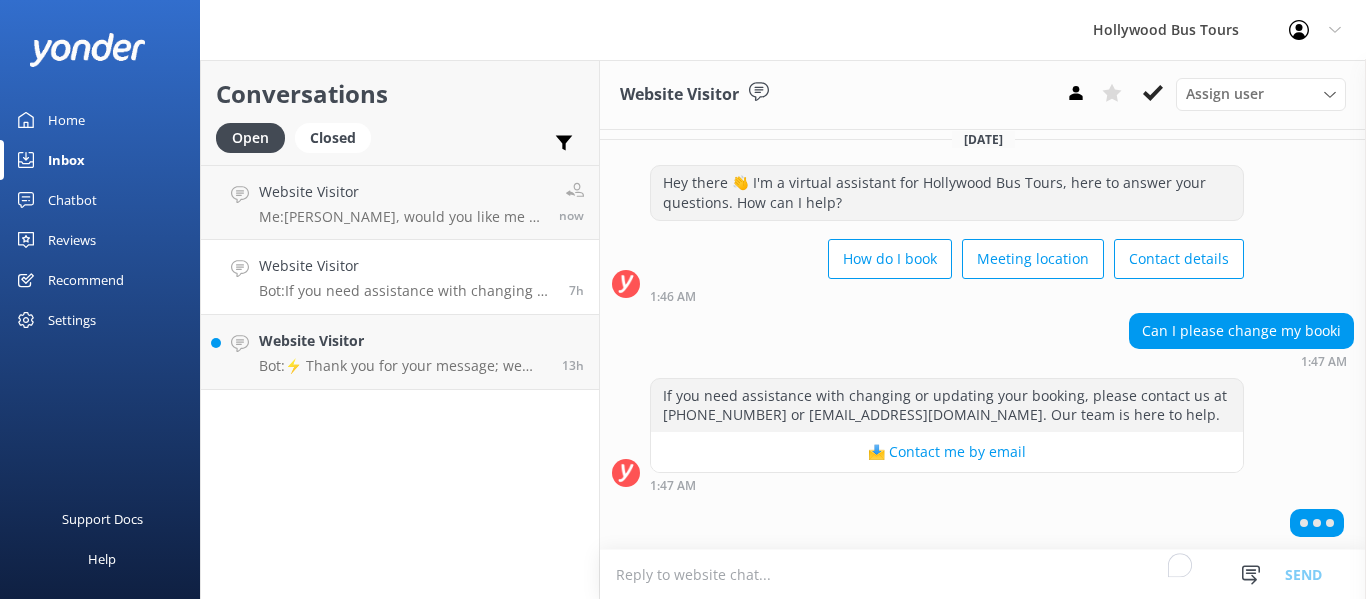 scroll, scrollTop: 0, scrollLeft: 0, axis: both 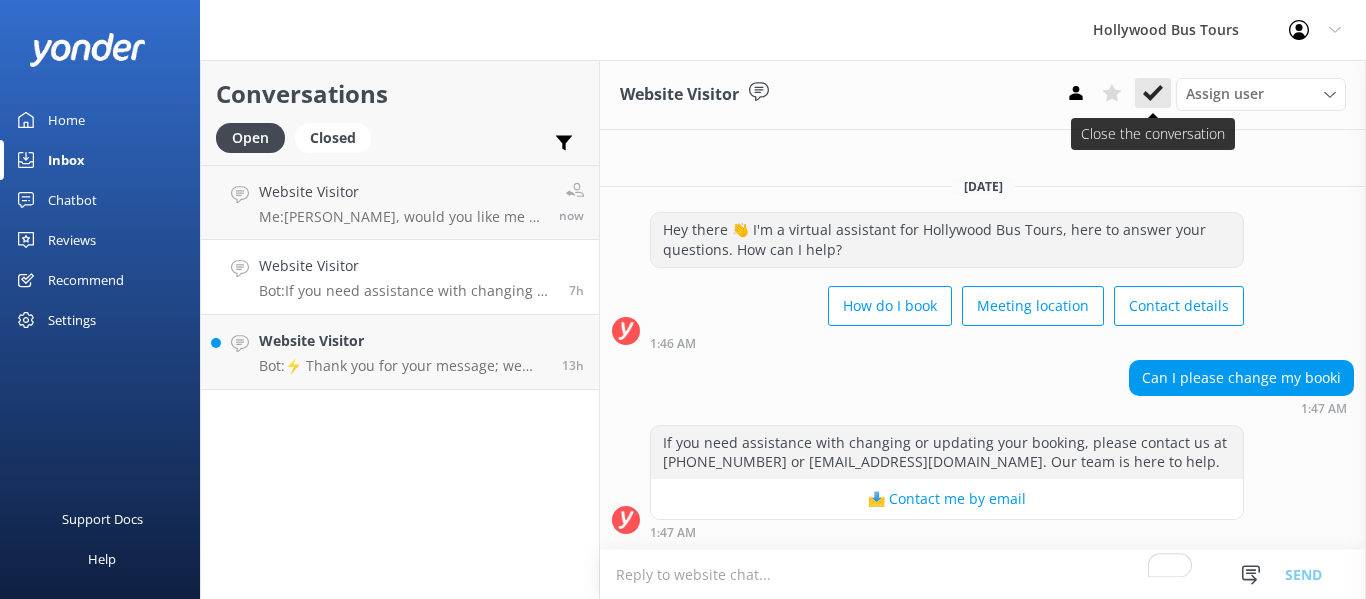 click 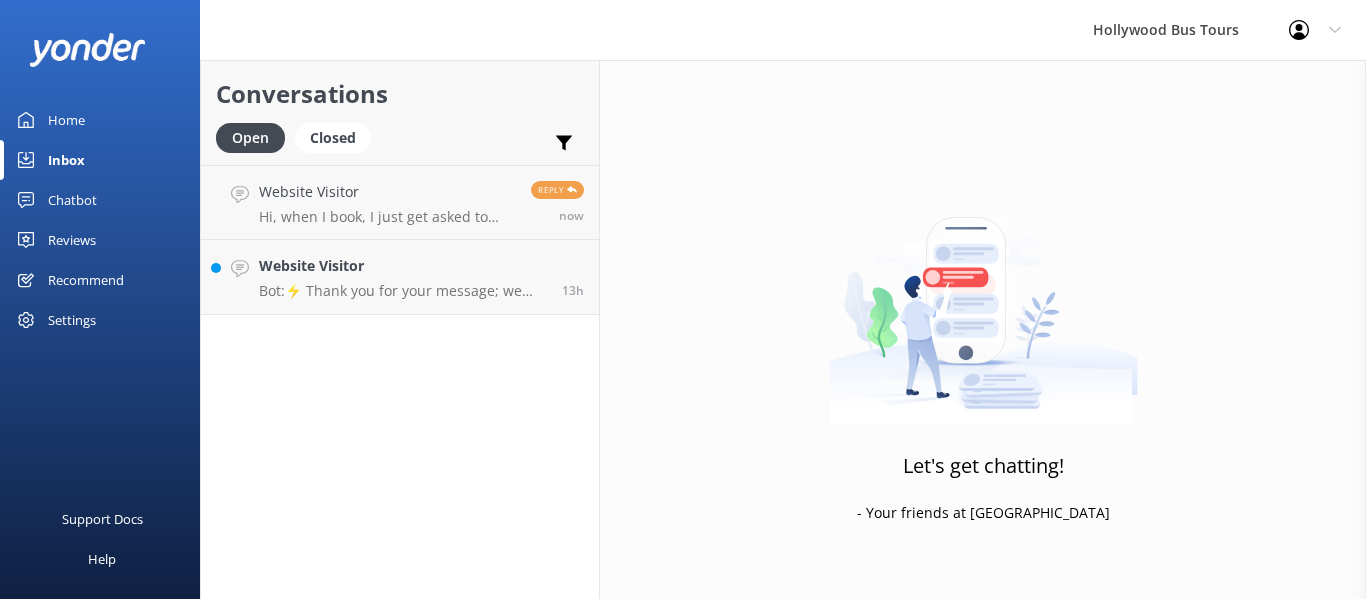 click on "Conversations Open Closed Important Assigned to me Unassigned Website Visitor Hi, when I book, I just get asked to choose a time (10 or 11.30), I don't get asked to choose a location Reply now Website Visitor Bot:  ⚡ Thank you for your message; we are connecting you to a team member who will be with you shortly.  13h" at bounding box center (400, 329) 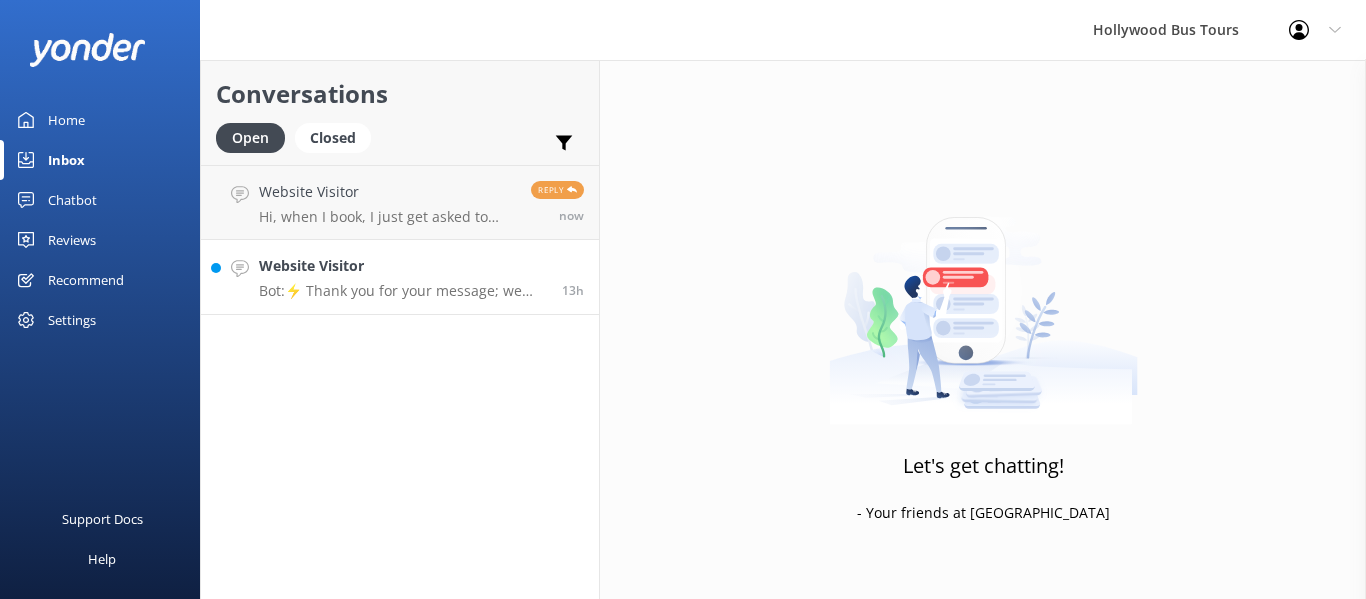 click on "Website Visitor Bot:  ⚡ Thank you for your message; we are connecting you to a team member who will be with you shortly.  13h" at bounding box center [400, 277] 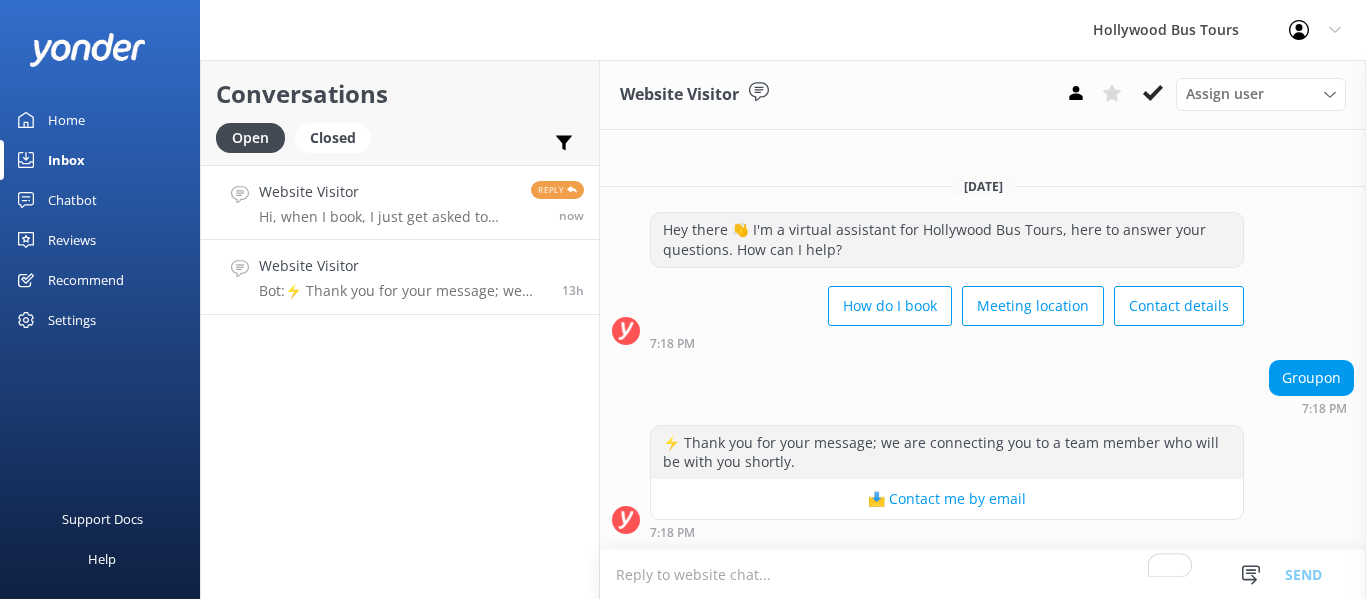 click on "Hi, when I book, I just get asked to choose a time (10 or 11.30), I don't get asked to choose a location" at bounding box center (387, 217) 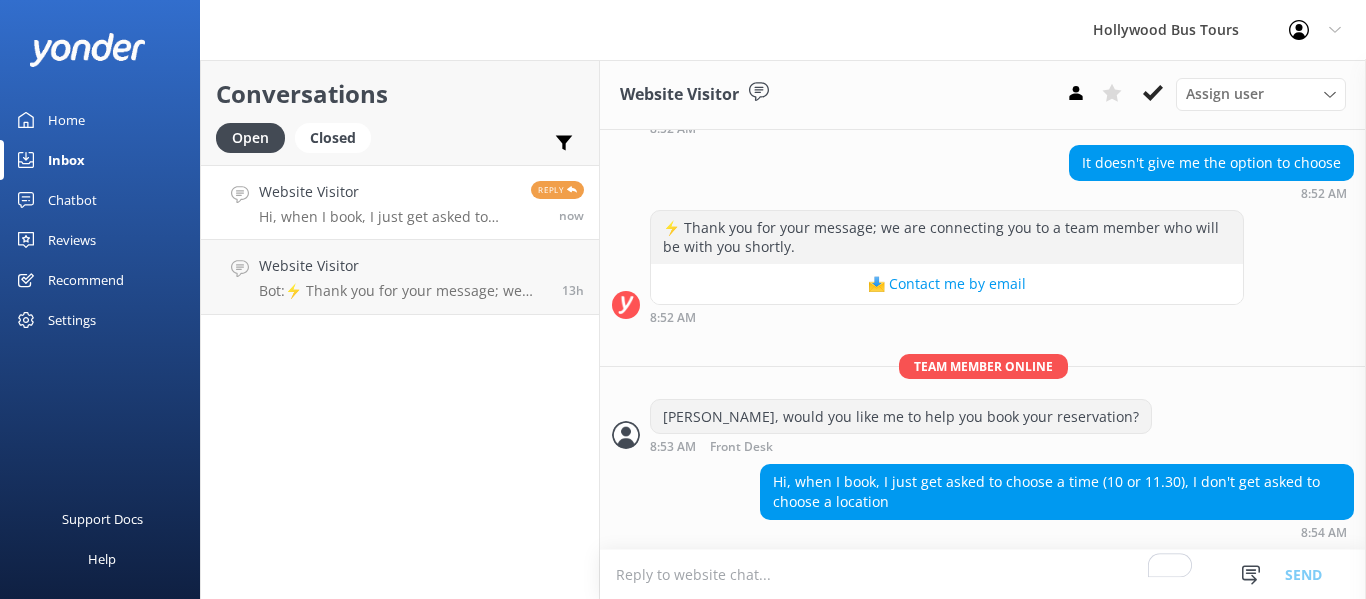 scroll, scrollTop: 504, scrollLeft: 0, axis: vertical 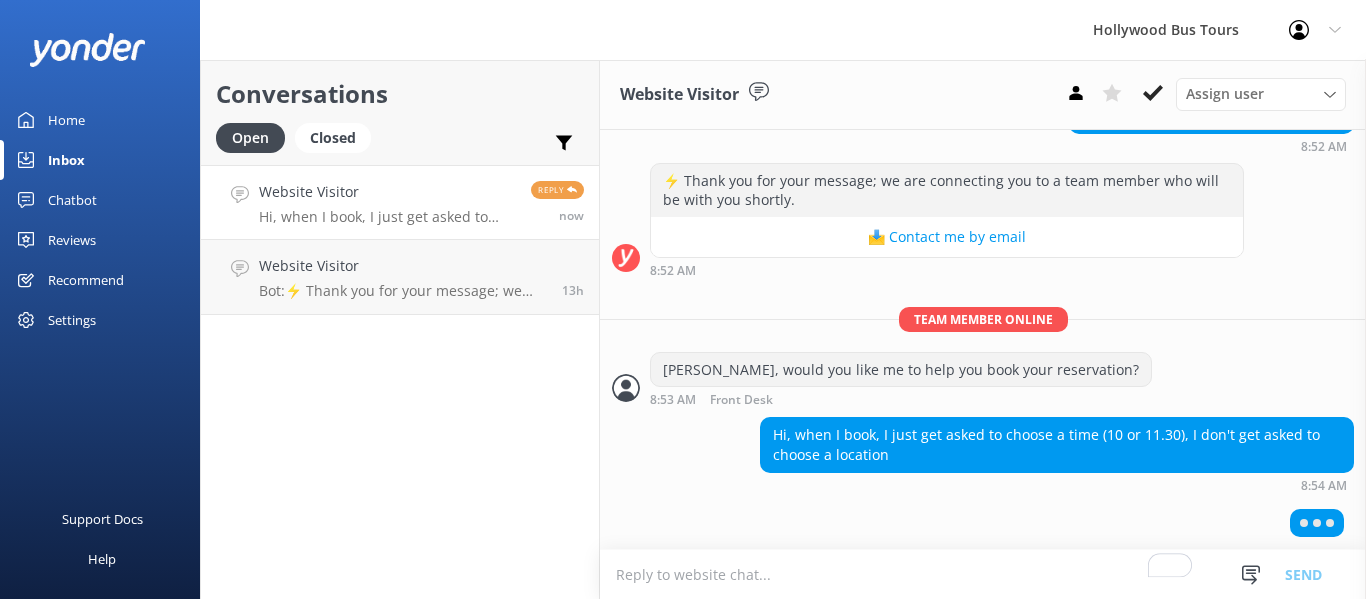 click at bounding box center (983, 574) 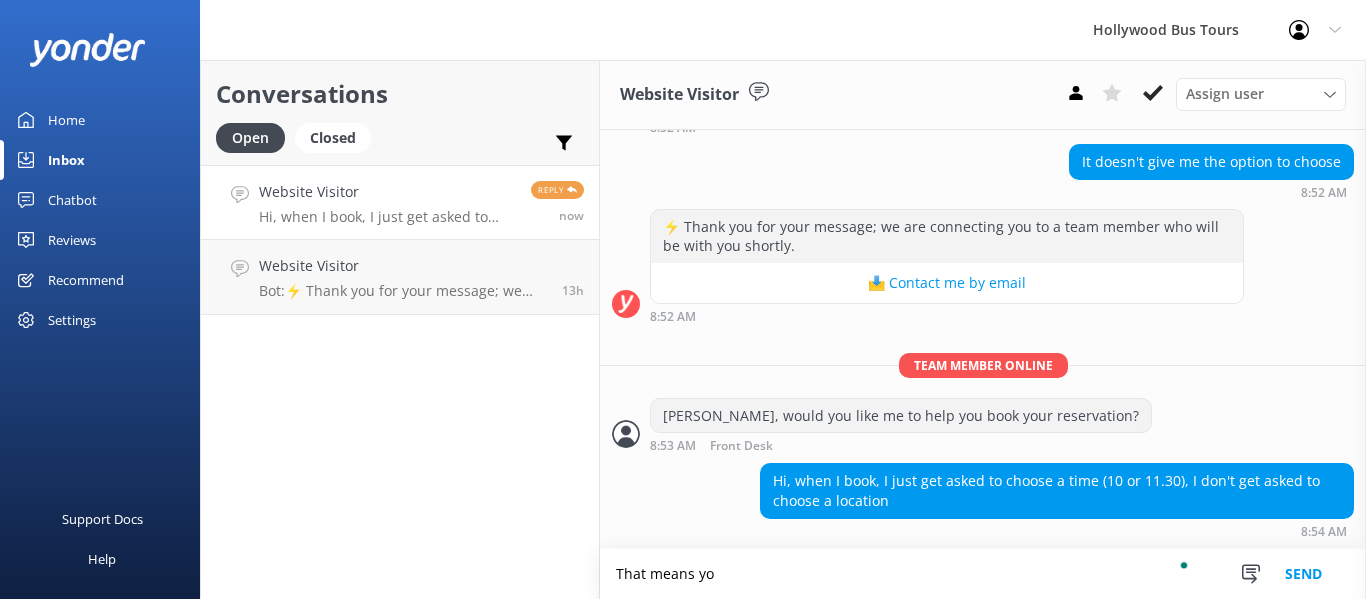 scroll, scrollTop: 498, scrollLeft: 0, axis: vertical 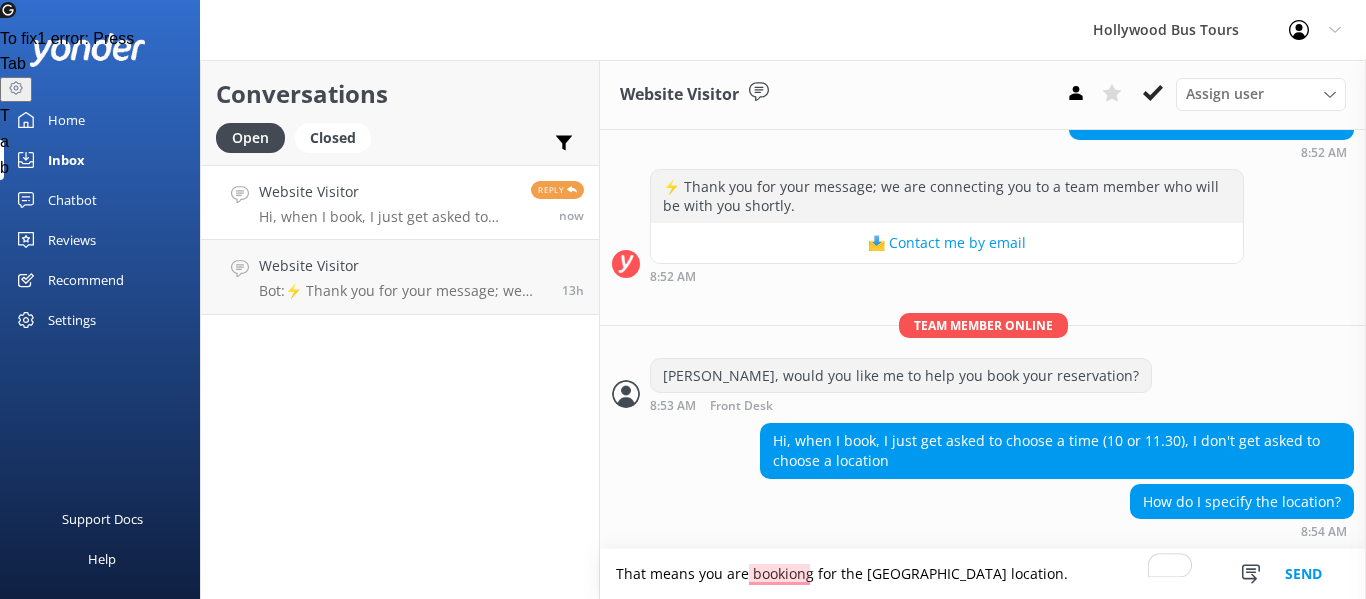 type on "That means you are bookiong for the [GEOGRAPHIC_DATA] location." 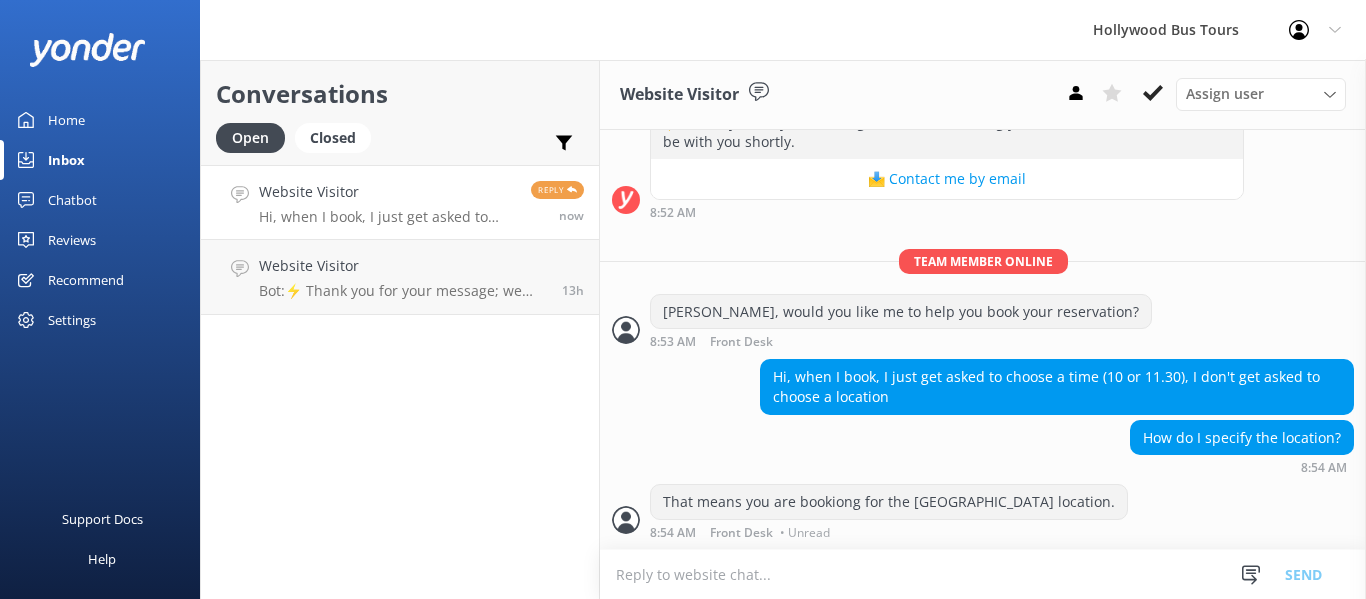 scroll, scrollTop: 563, scrollLeft: 0, axis: vertical 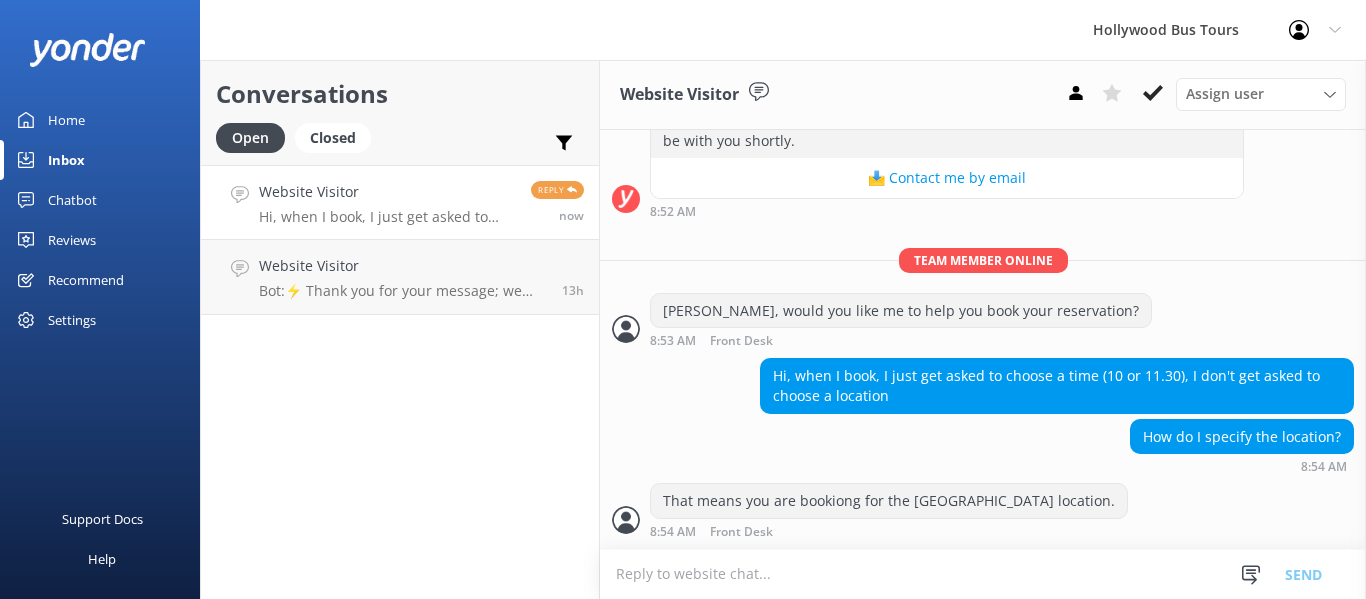 click at bounding box center (983, 574) 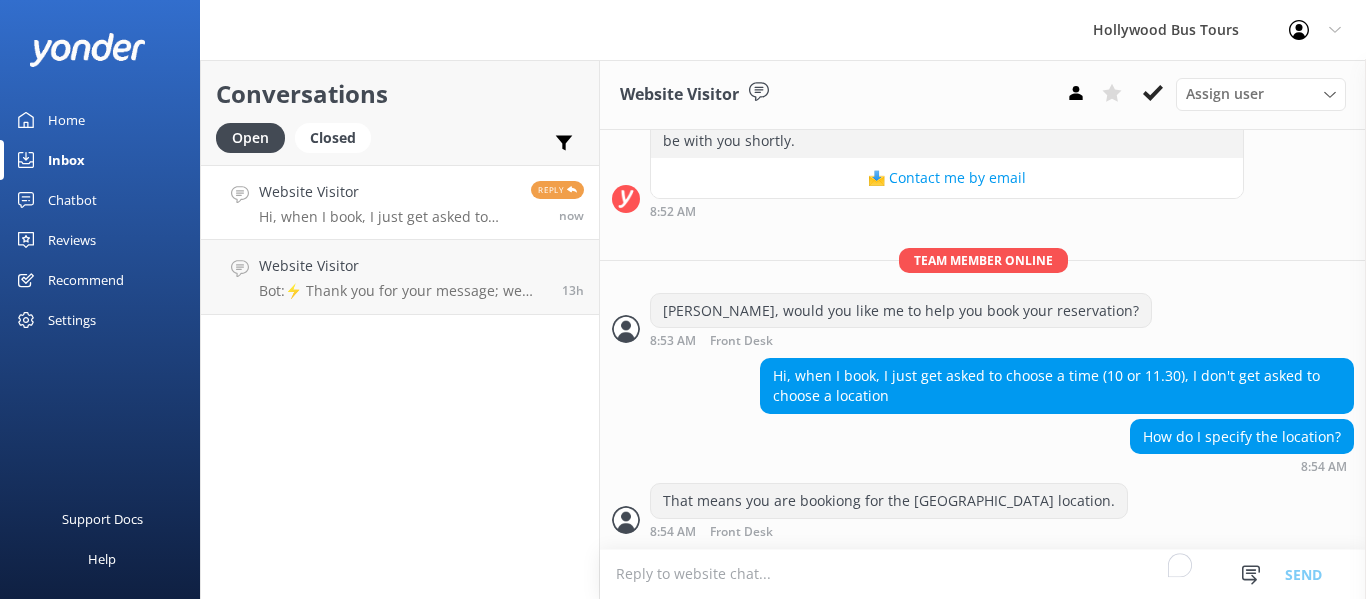 scroll, scrollTop: 1, scrollLeft: 0, axis: vertical 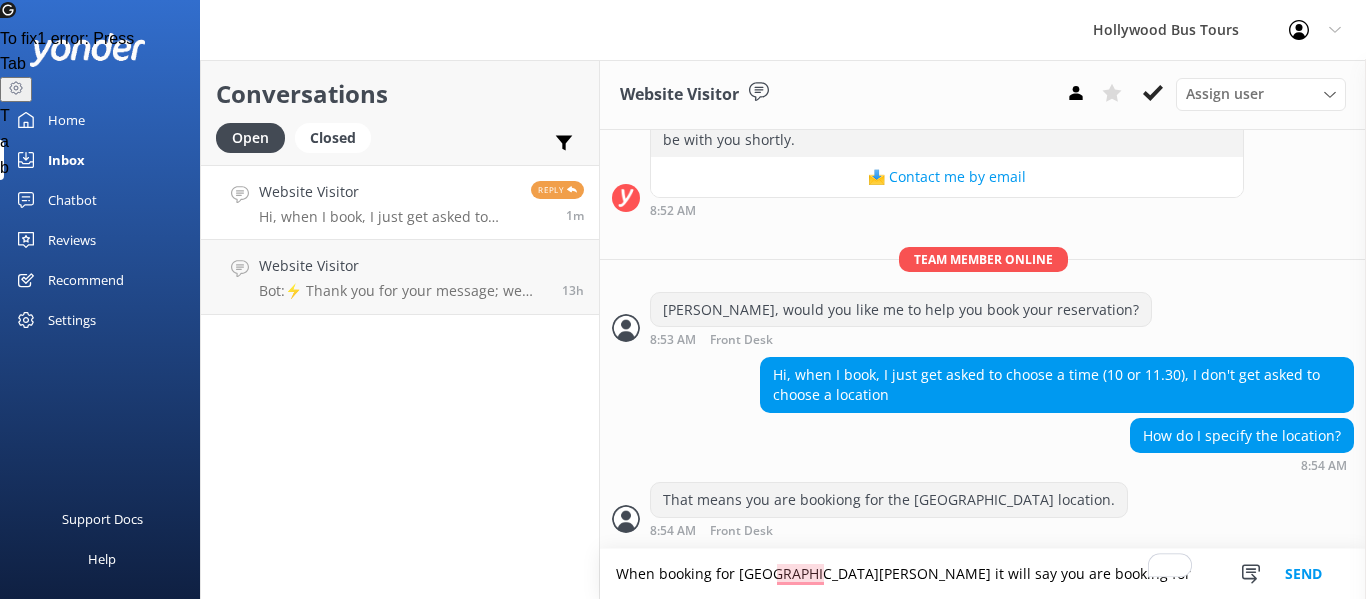 paste on "A Taste of LA: Half Day Tour of the BEST of [GEOGRAPHIC_DATA] (From [GEOGRAPHIC_DATA][PERSON_NAME])" 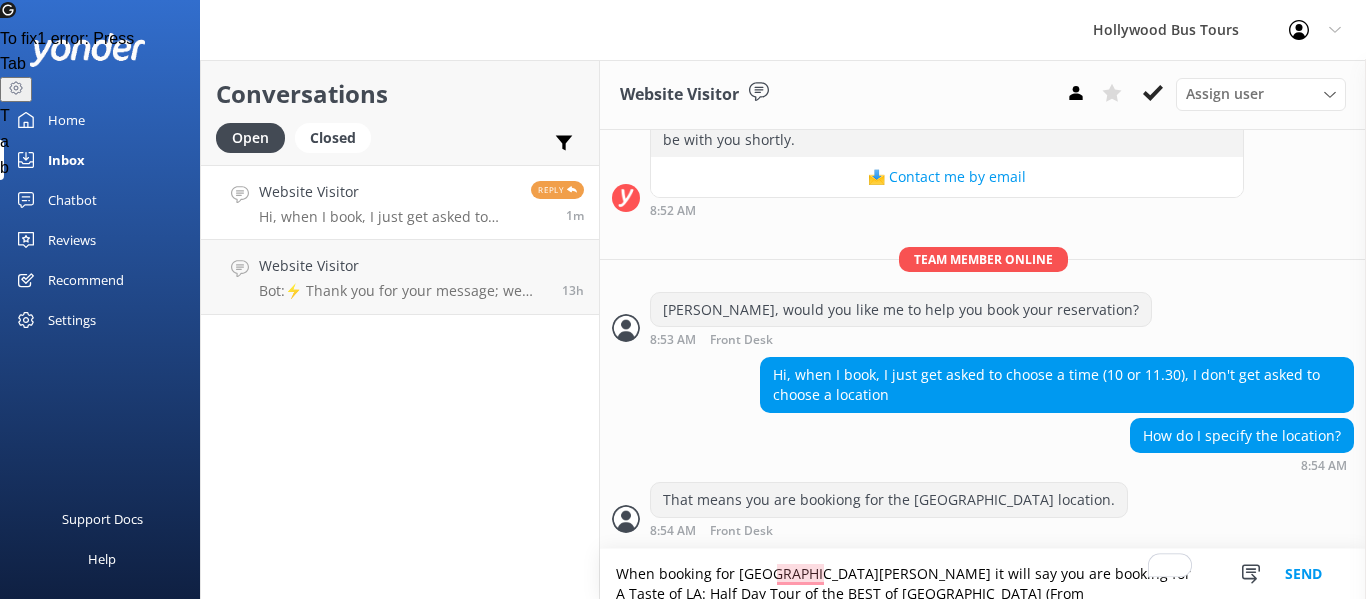 type on "When booking for [GEOGRAPHIC_DATA][PERSON_NAME] it will say you are booking for A Taste of LA: Half Day Tour of the BEST of [GEOGRAPHIC_DATA] (From [GEOGRAPHIC_DATA][PERSON_NAME])" 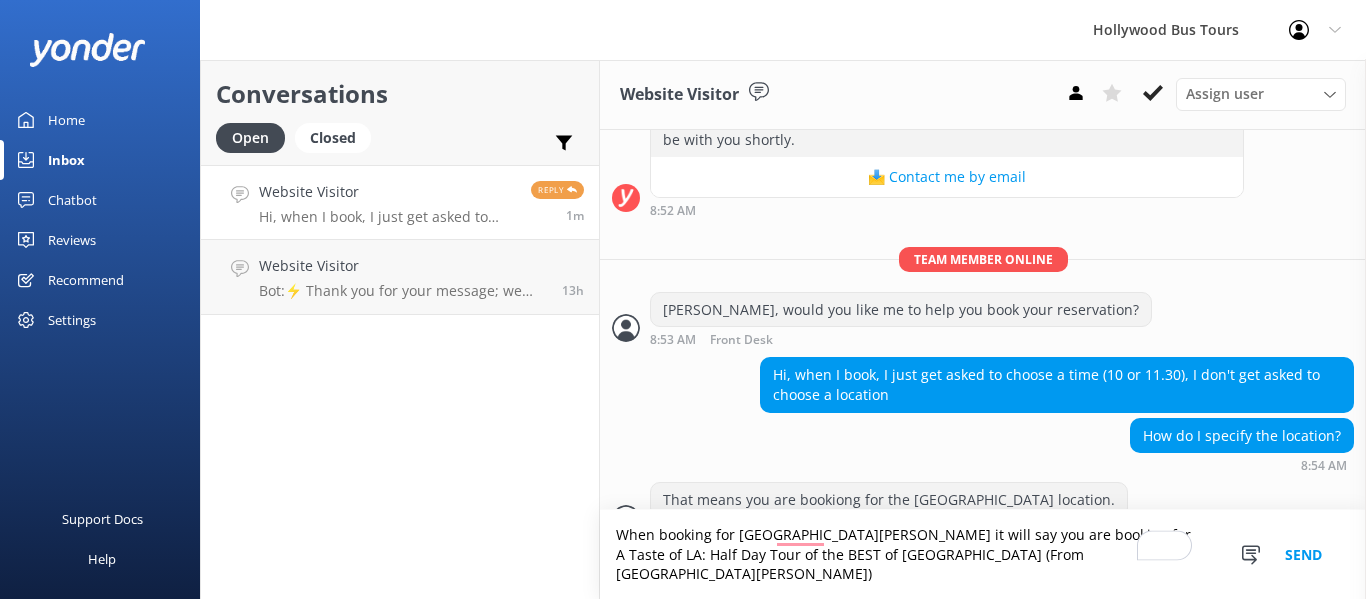 click on "Hi, when I book, I just get asked to choose a time (10 or 11.30), I don't get asked to choose a location" at bounding box center [983, 387] 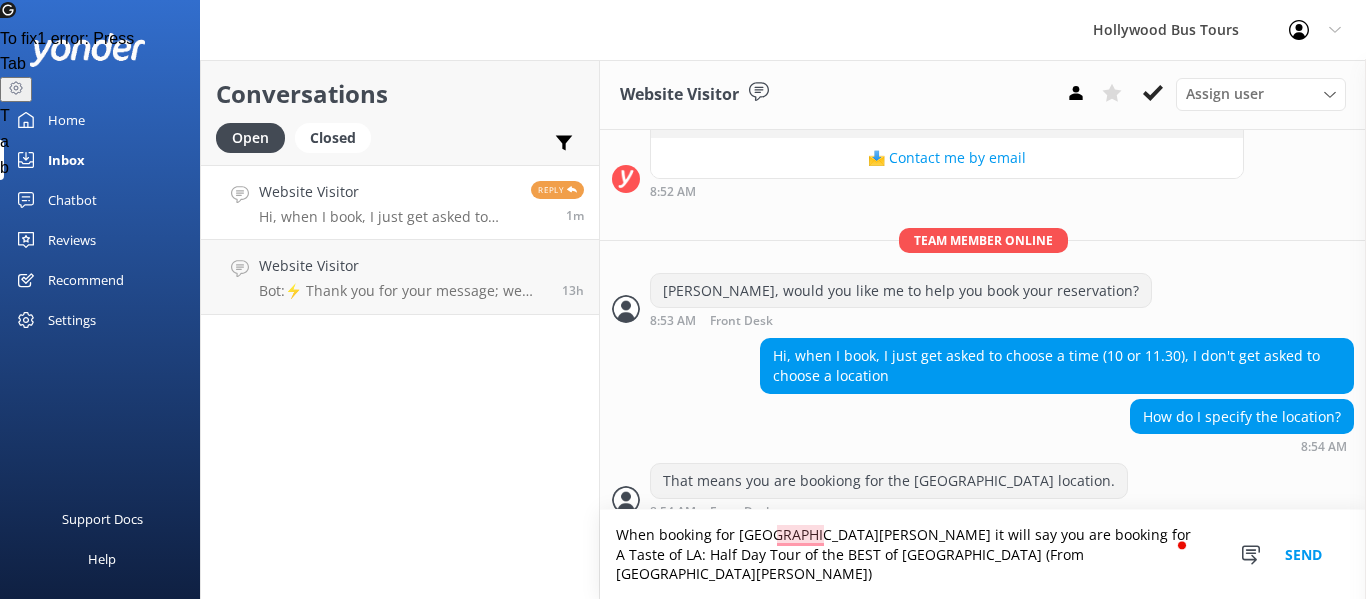 click on "Send" at bounding box center (1303, 554) 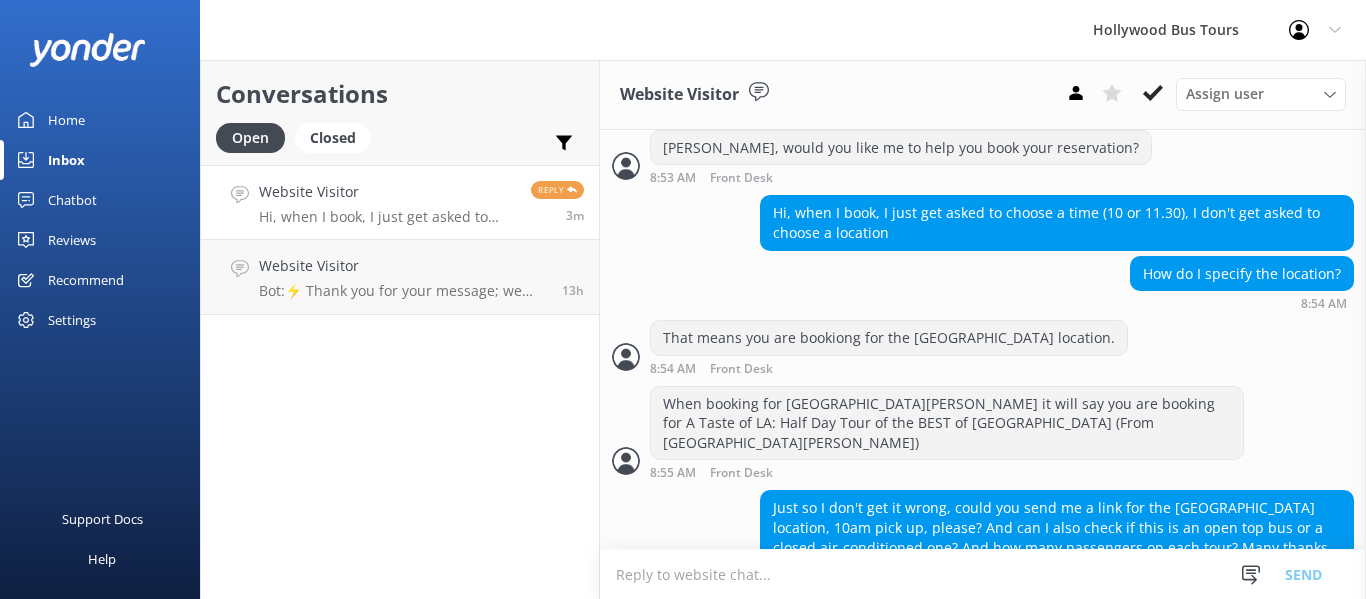 scroll, scrollTop: 752, scrollLeft: 0, axis: vertical 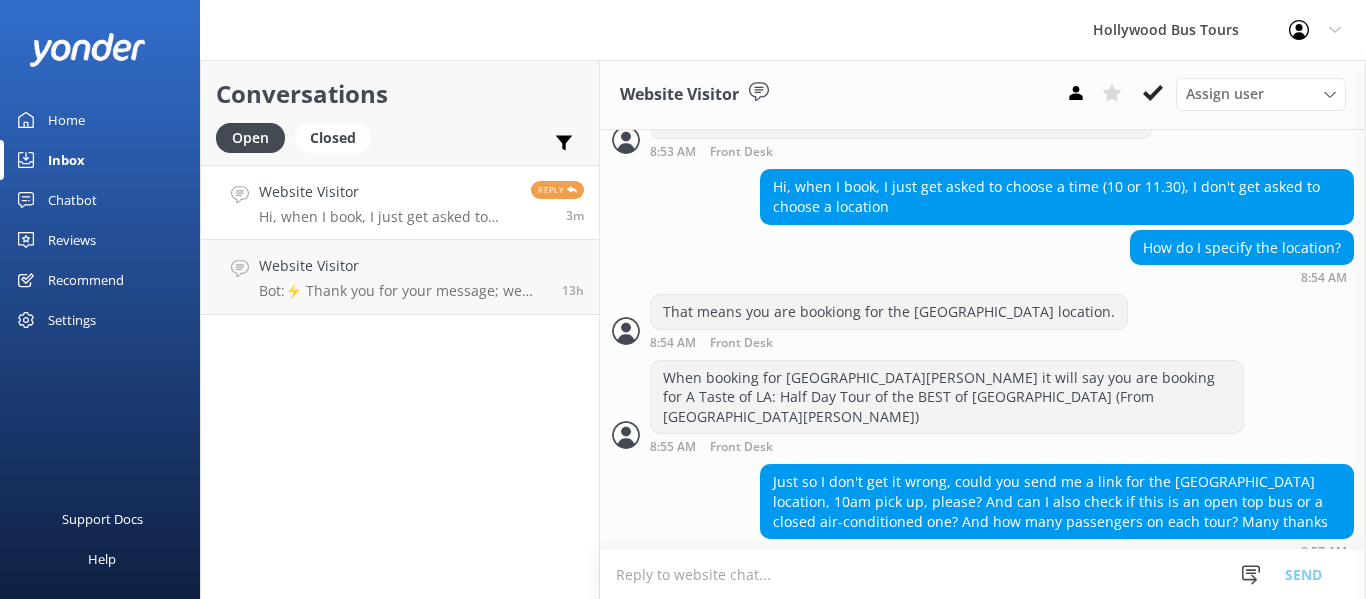 click at bounding box center (983, 574) 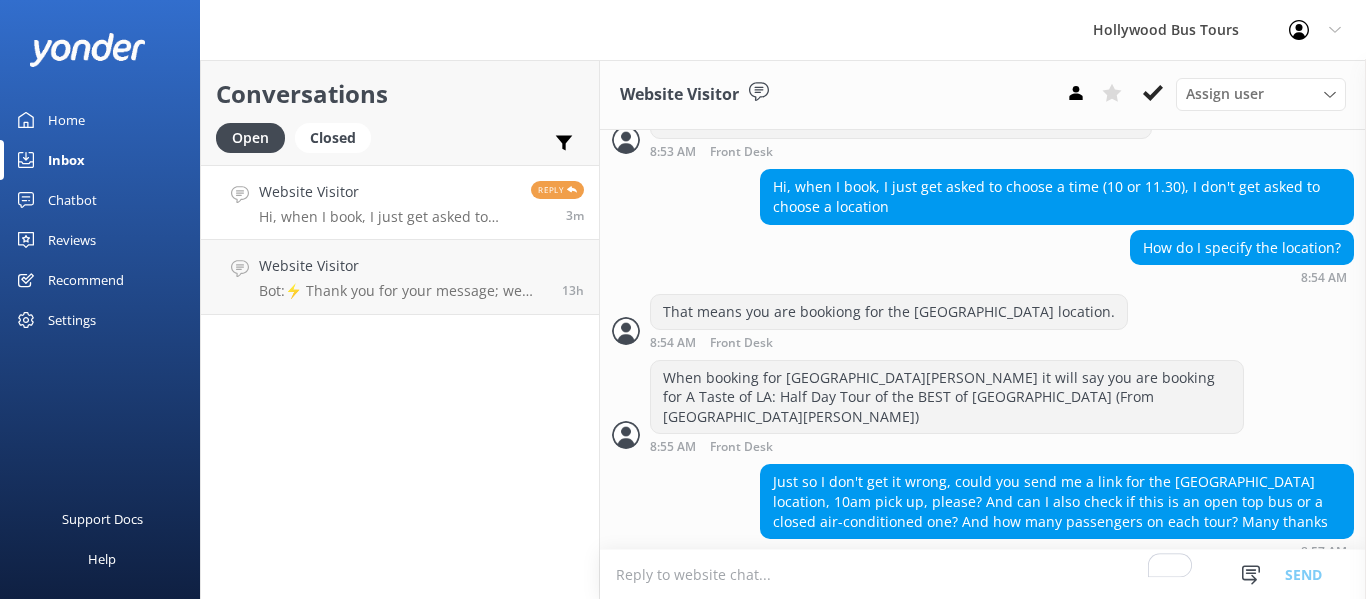 type on "t" 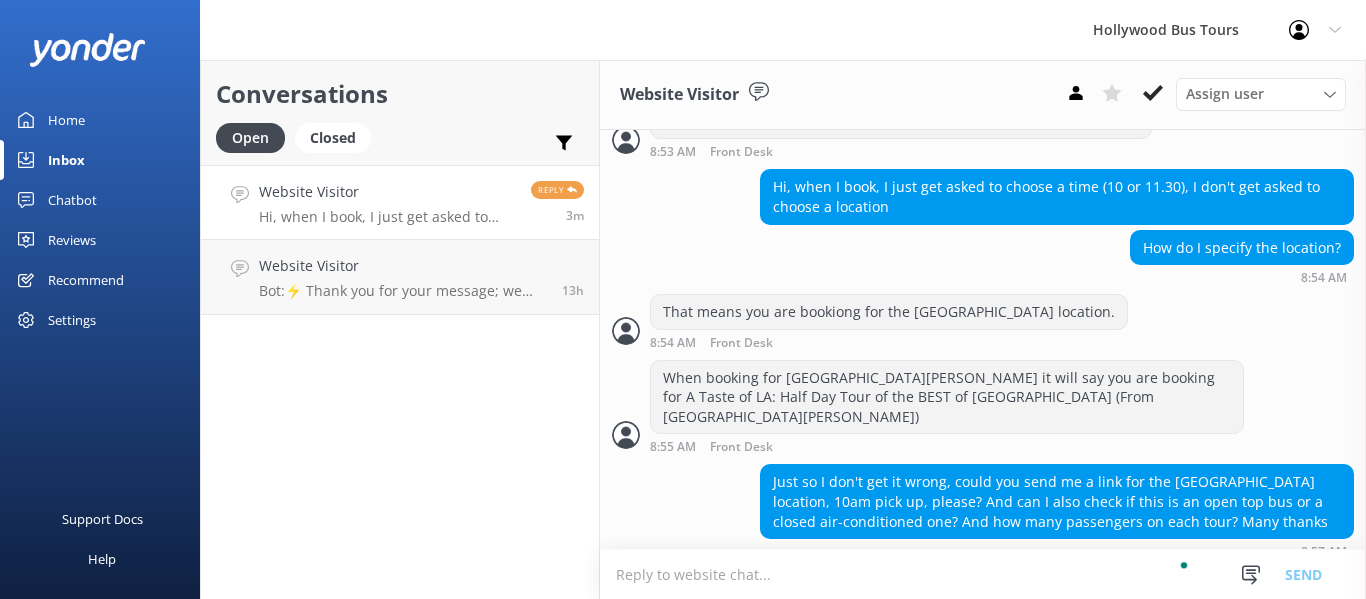 click at bounding box center (983, 574) 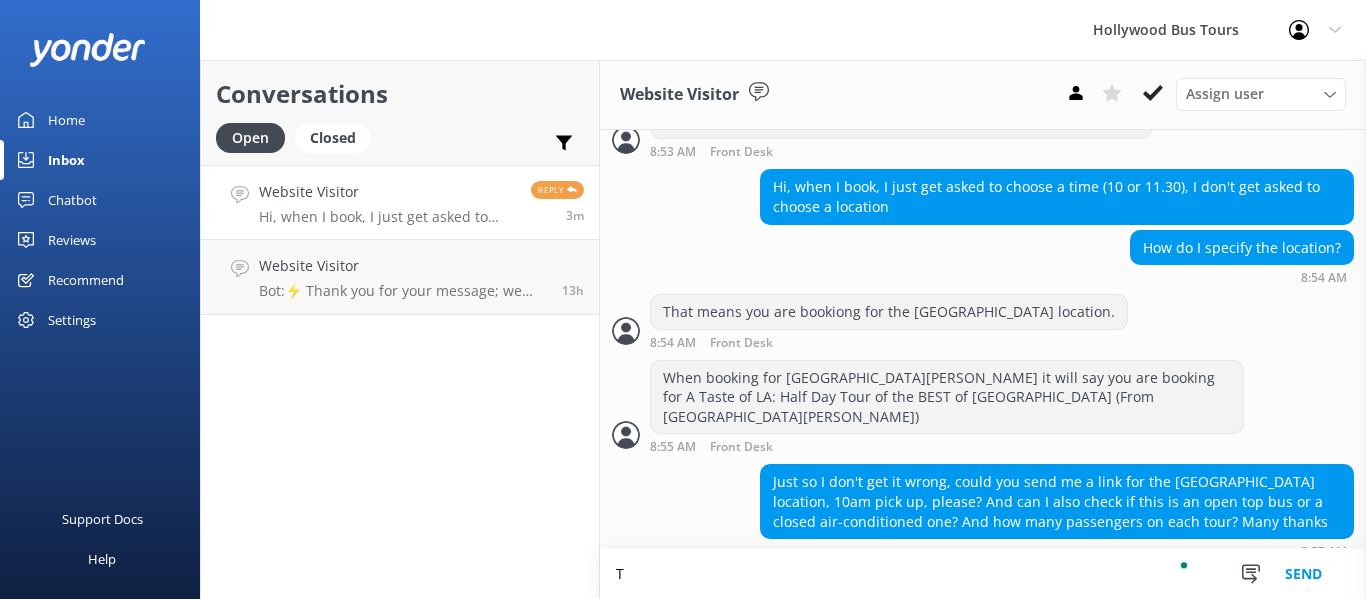 scroll, scrollTop: 753, scrollLeft: 0, axis: vertical 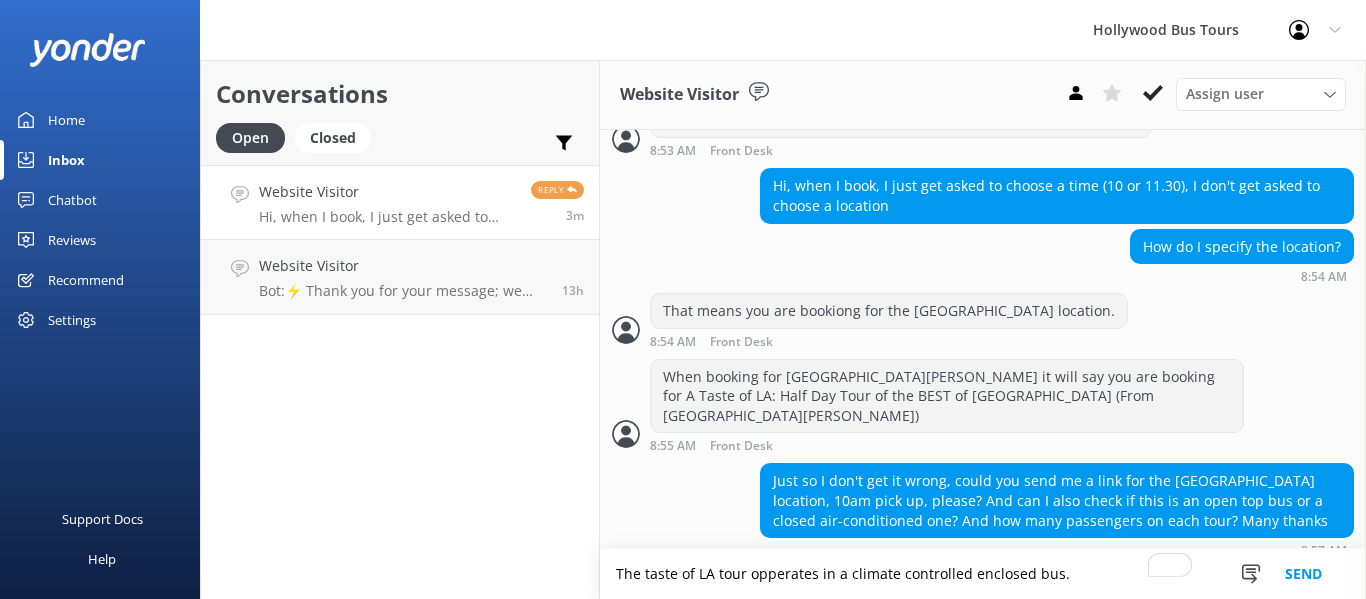type on "The taste of LA tour opperates in a climate controlled enclosed bus." 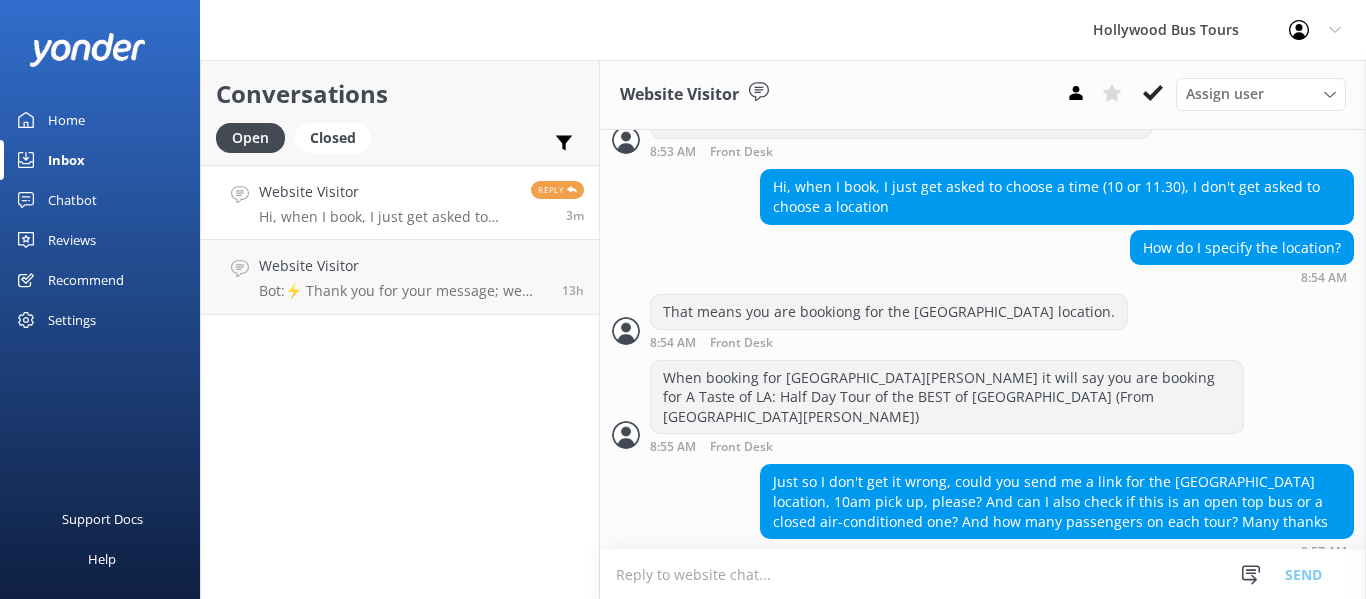 scroll, scrollTop: 817, scrollLeft: 0, axis: vertical 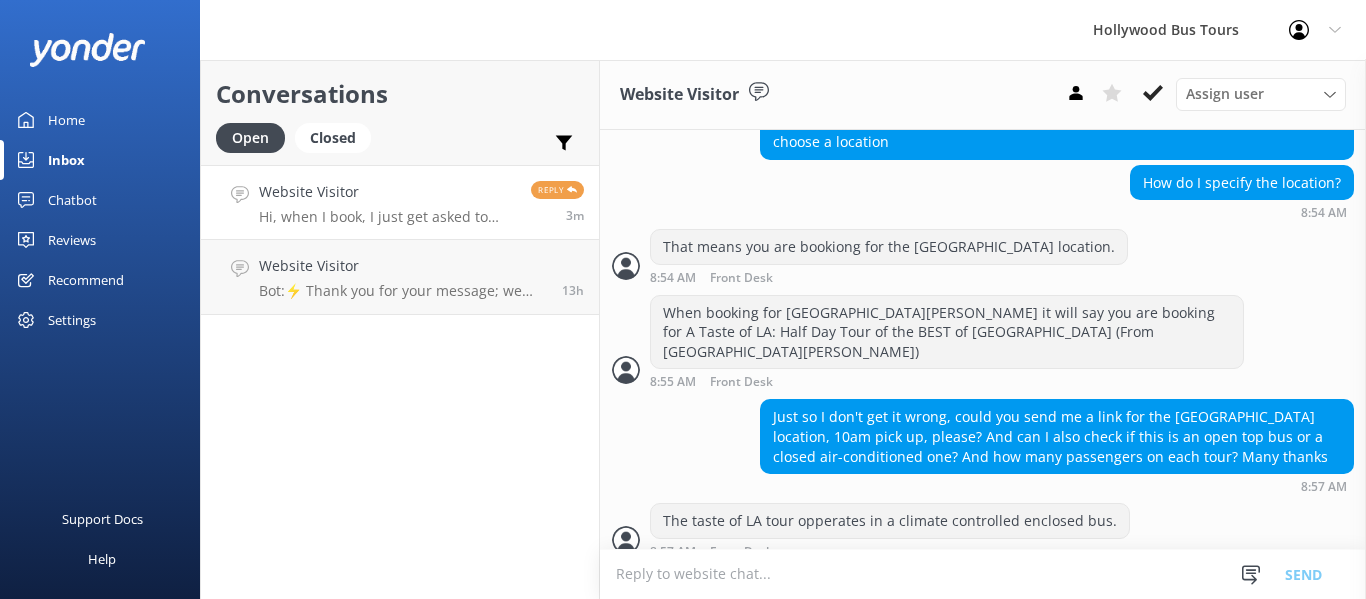 click at bounding box center [983, 574] 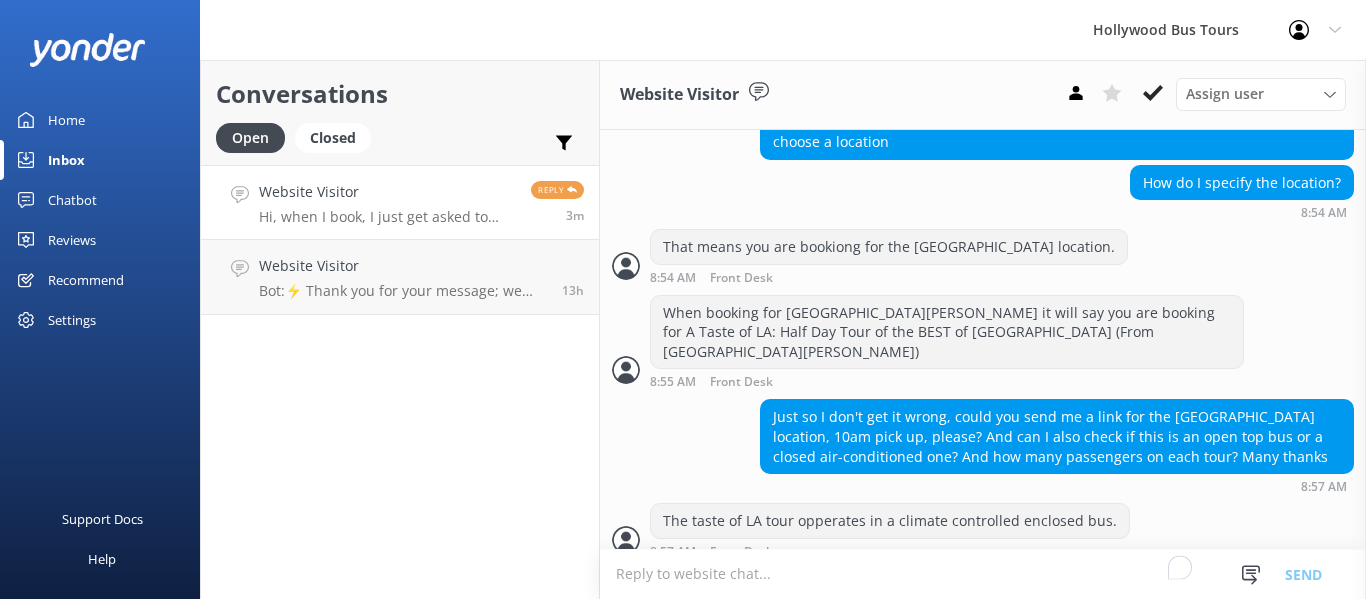 scroll, scrollTop: 1, scrollLeft: 0, axis: vertical 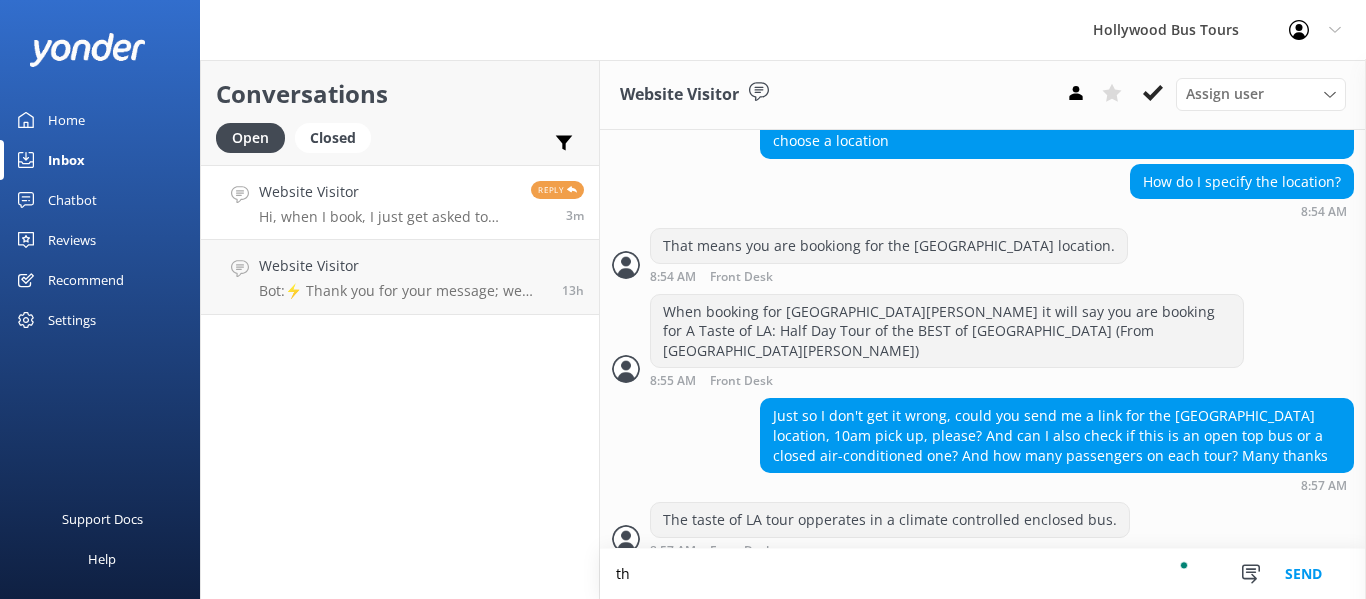 type on "t" 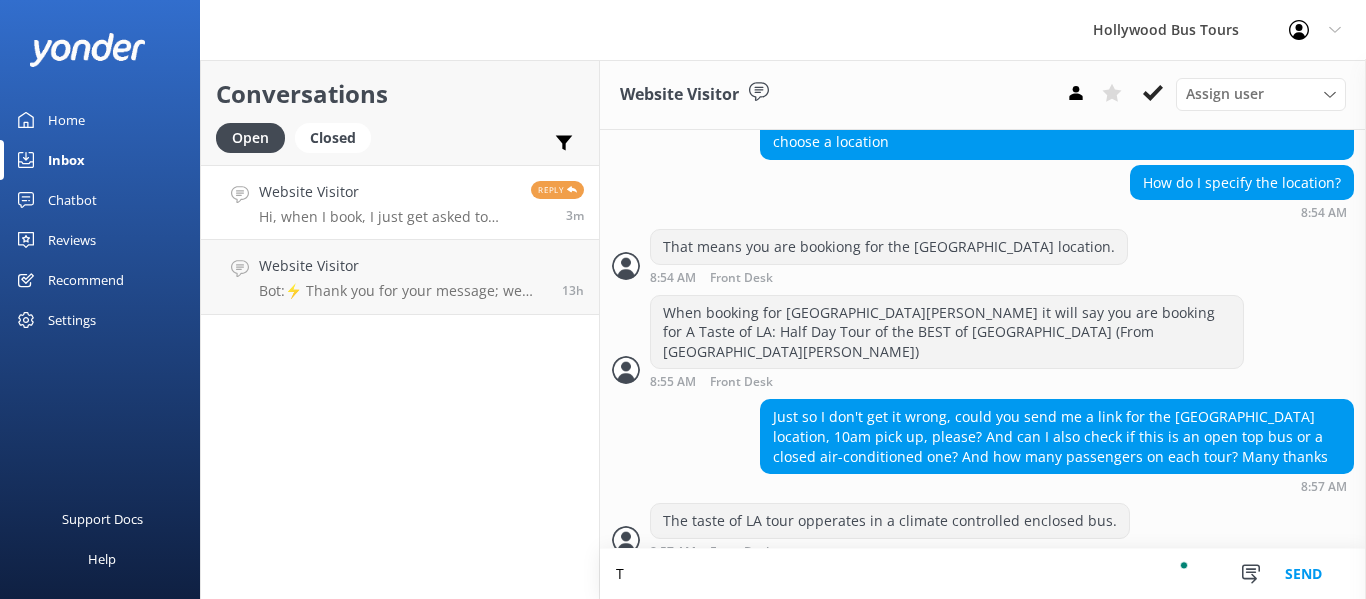 scroll, scrollTop: 818, scrollLeft: 0, axis: vertical 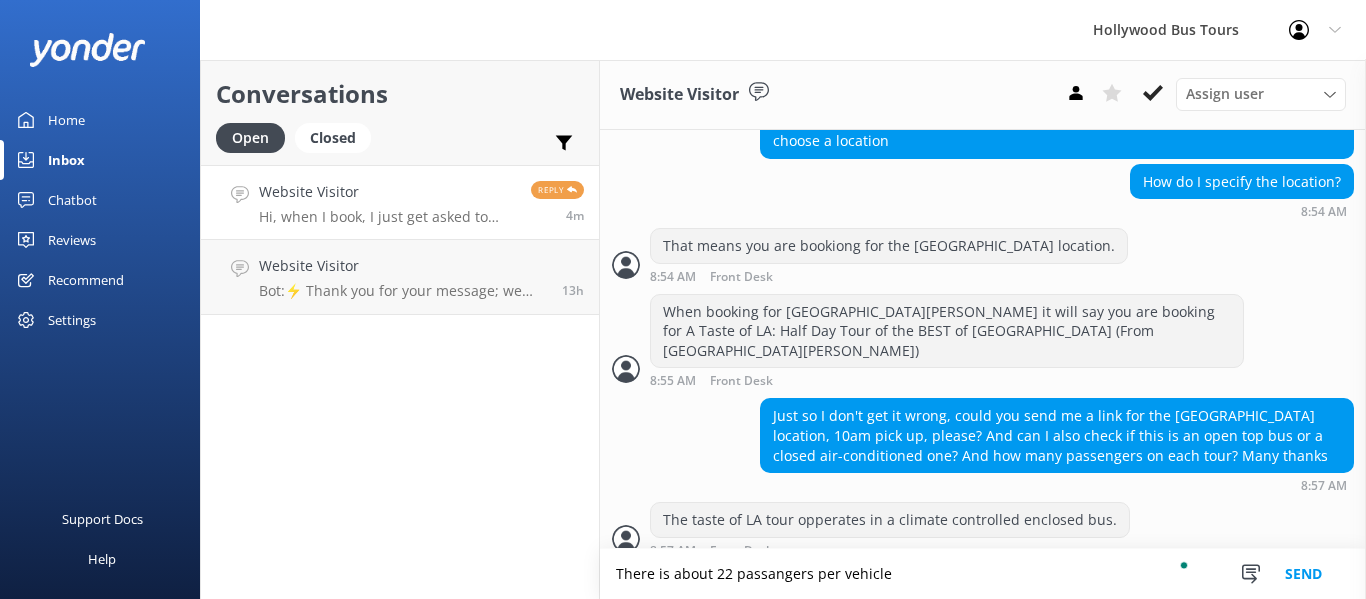 type on "There is about 22 passangers per vehicle" 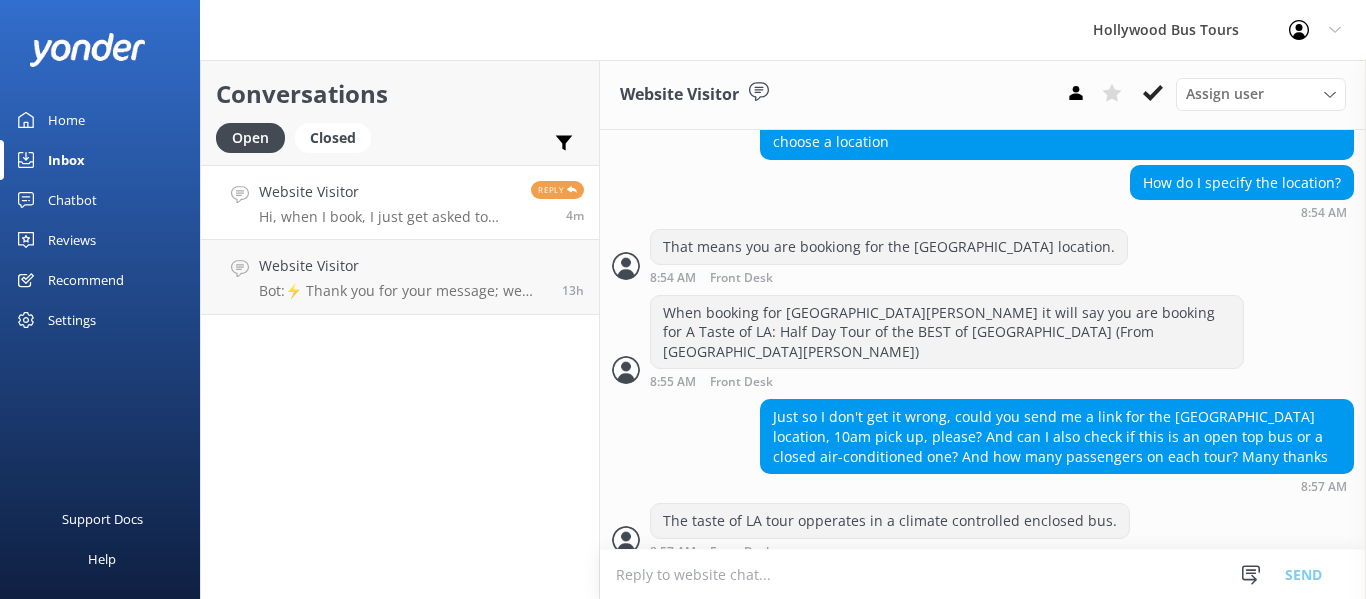 scroll, scrollTop: 882, scrollLeft: 0, axis: vertical 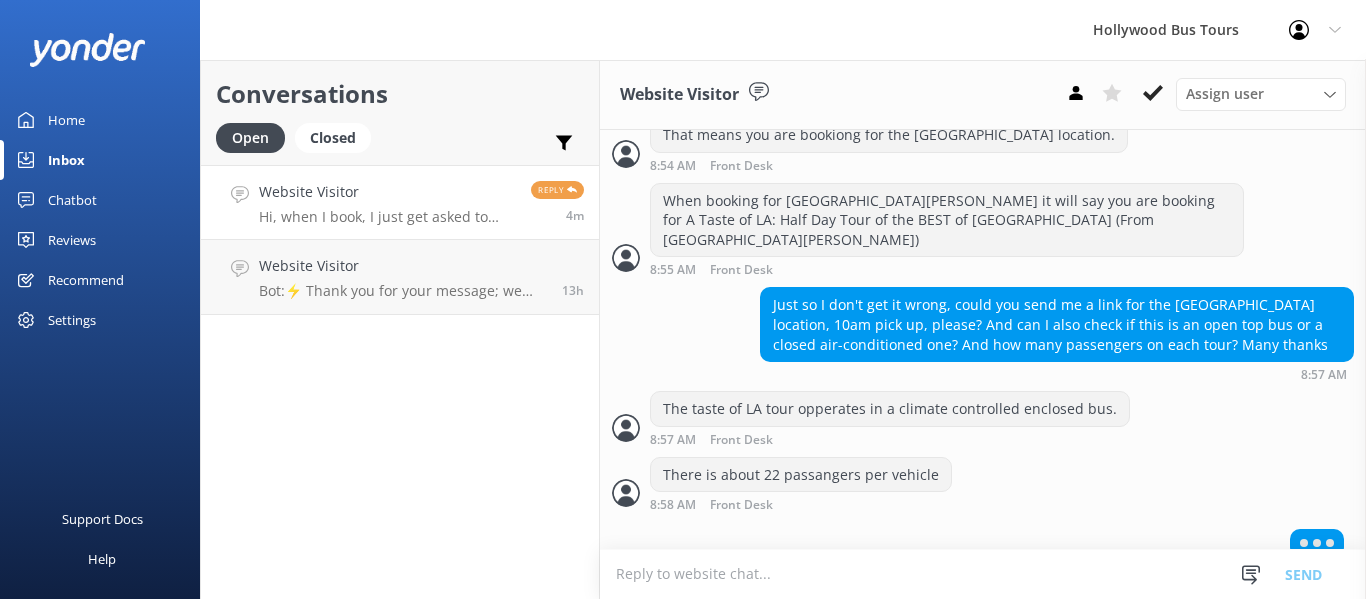 click at bounding box center [983, 574] 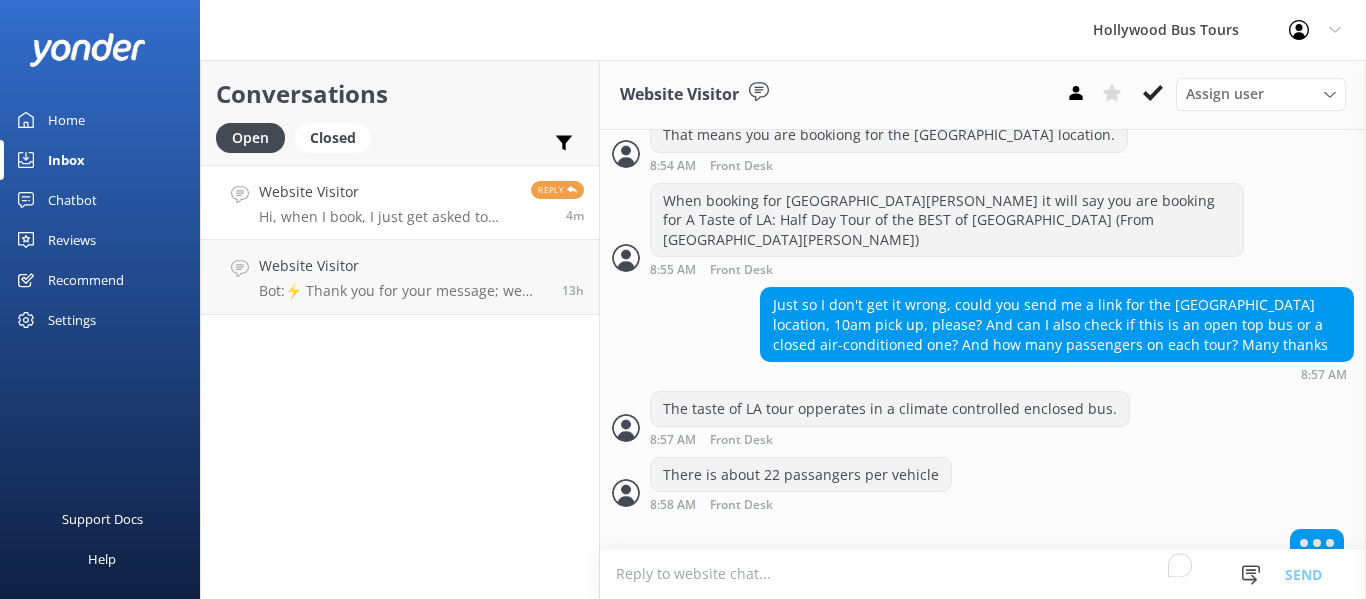 scroll, scrollTop: 1, scrollLeft: 0, axis: vertical 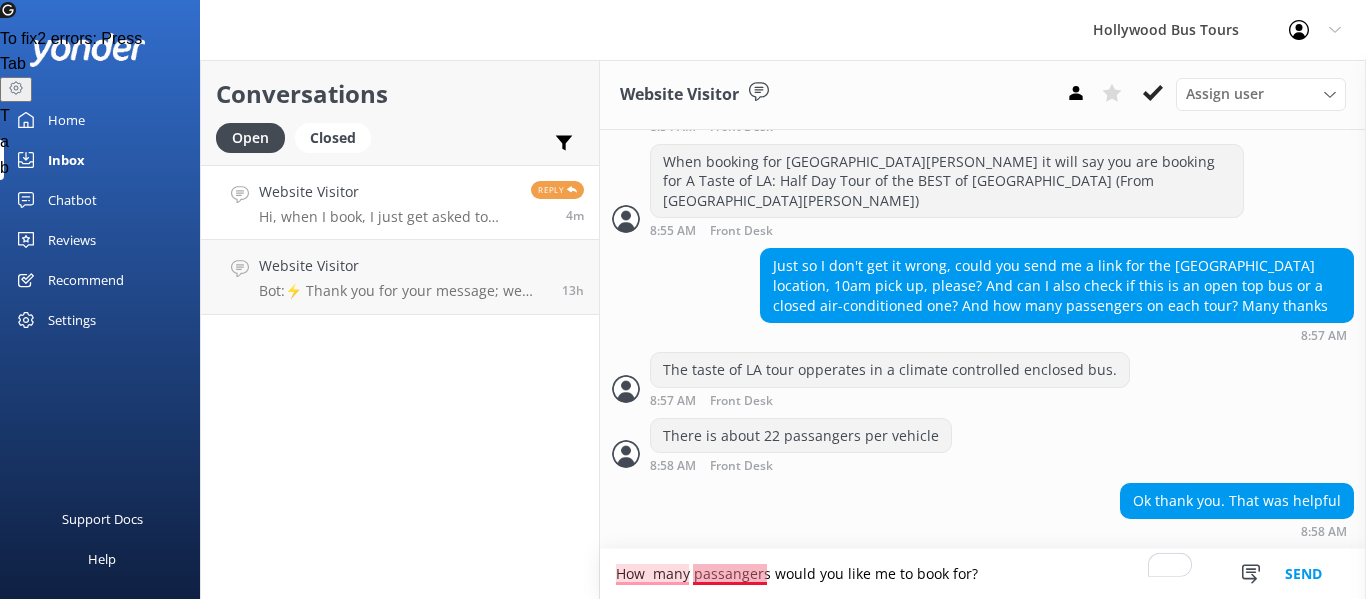 click on "How  many passangers would you like me to book for?" at bounding box center (983, 574) 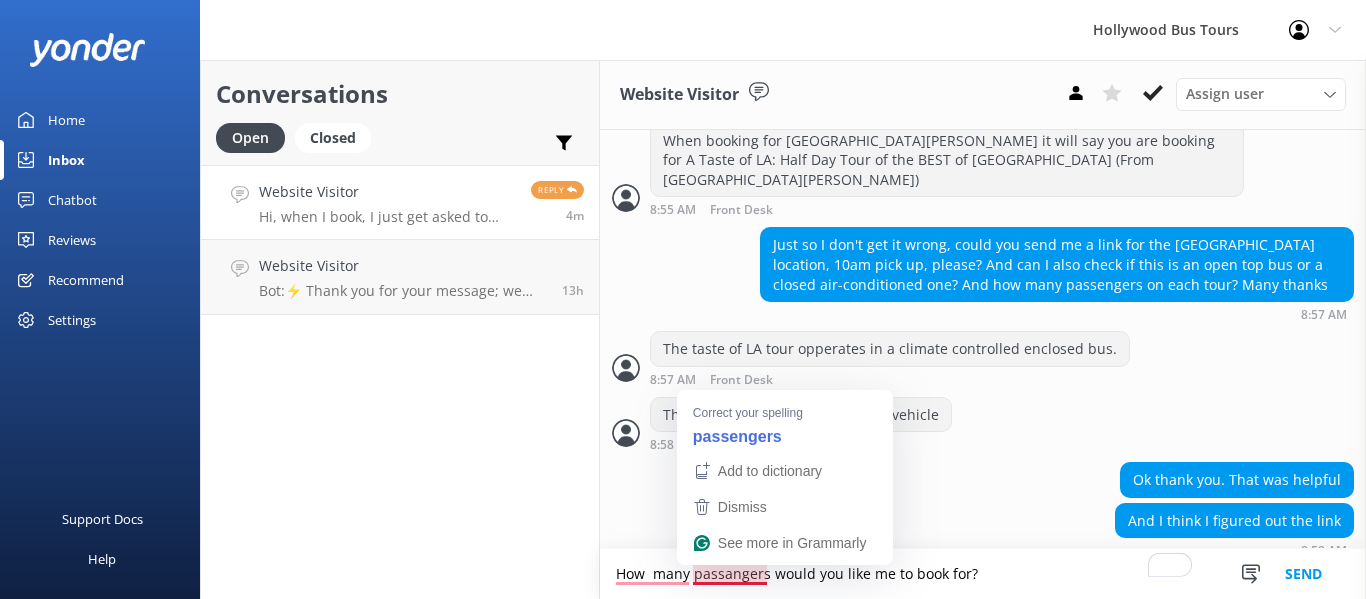 click on "How  many passangers would you like me to book for?" at bounding box center [983, 574] 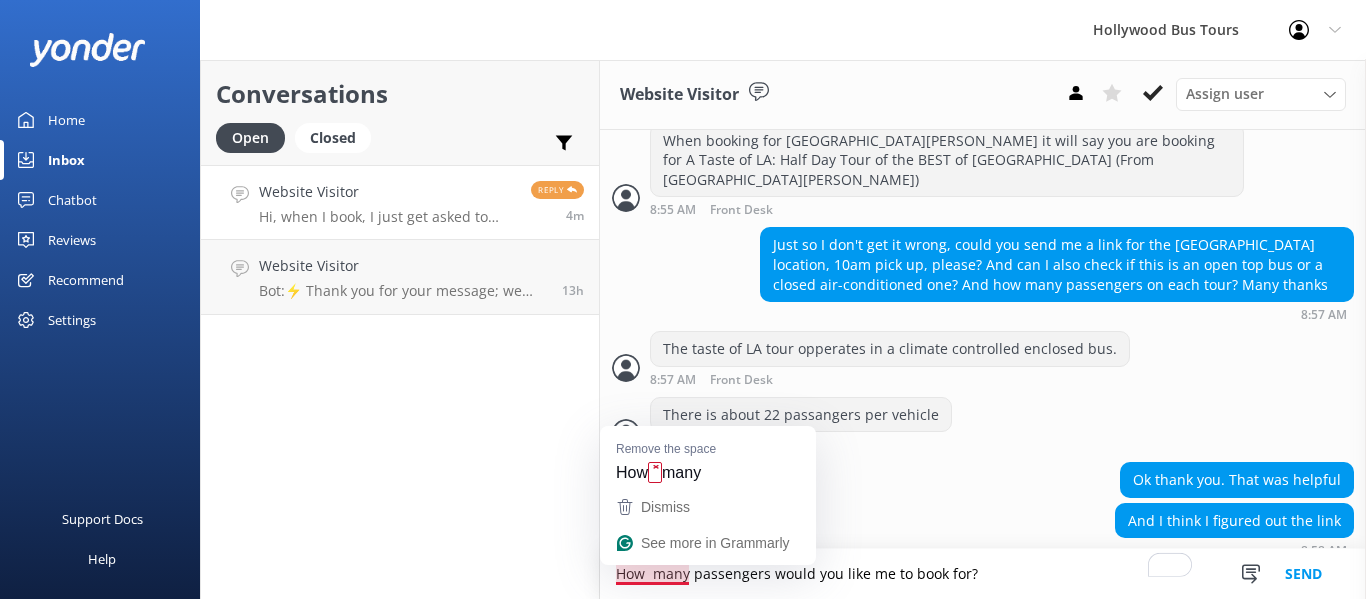 click on "How  many passengers would you like me to book for?" at bounding box center [983, 574] 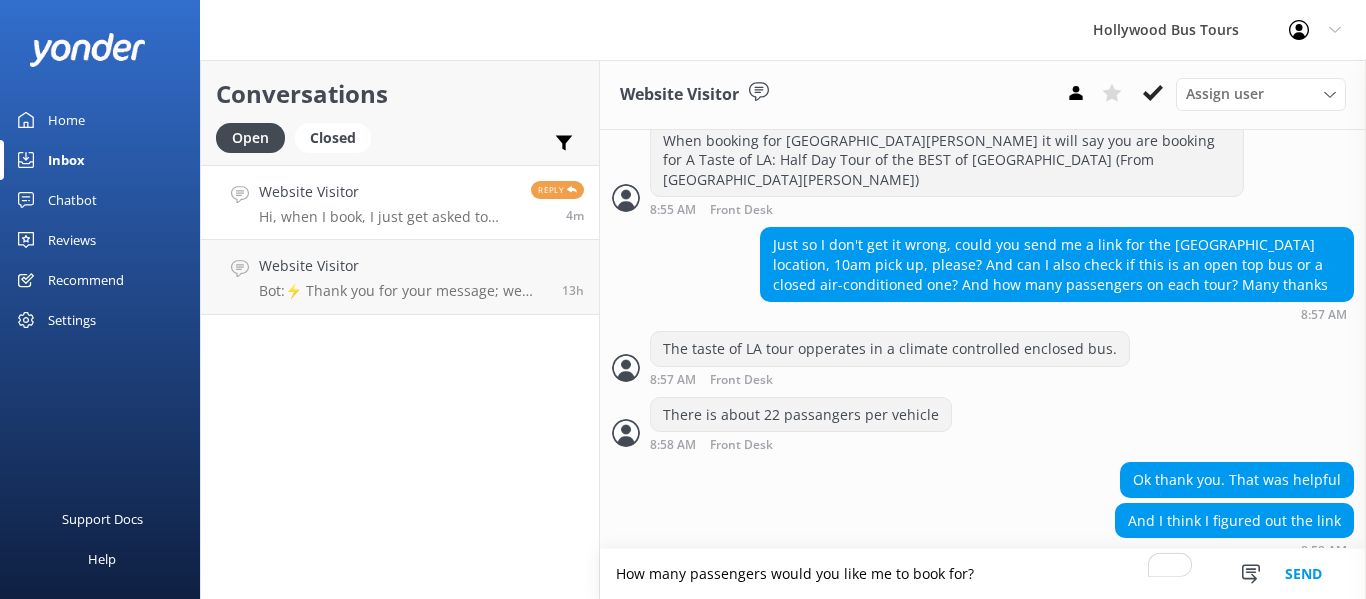 click on "How many passengers would you like me to book for?" at bounding box center [983, 574] 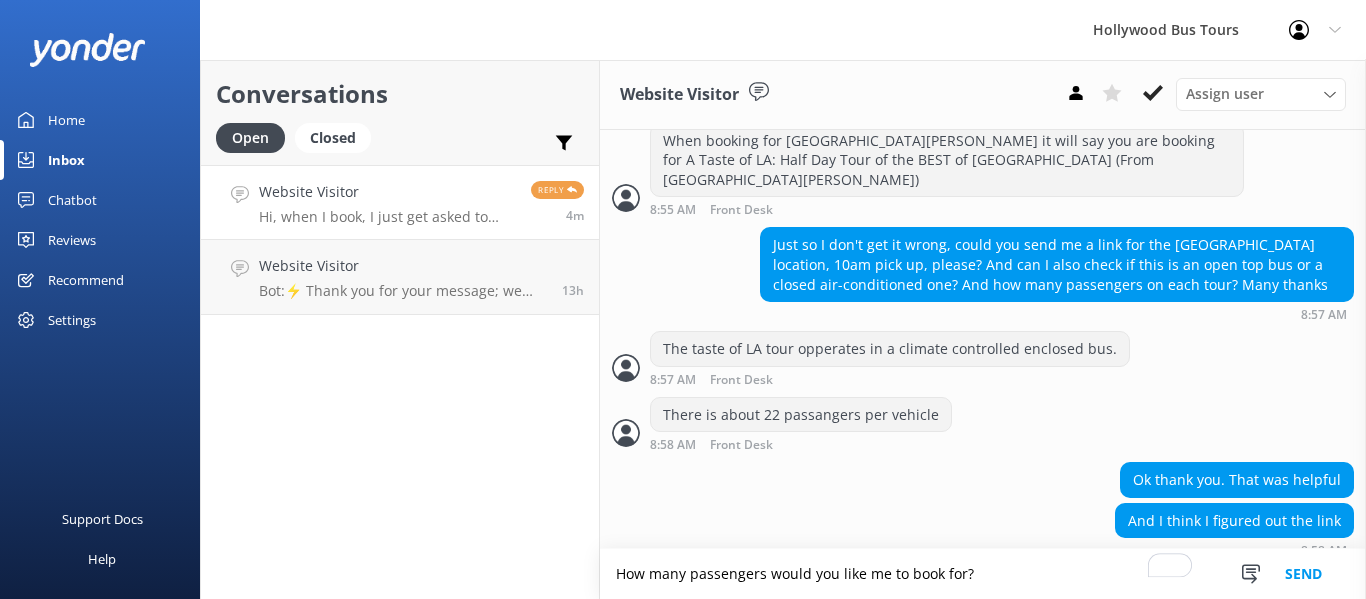 type on "How many passengers would you like me to book for?" 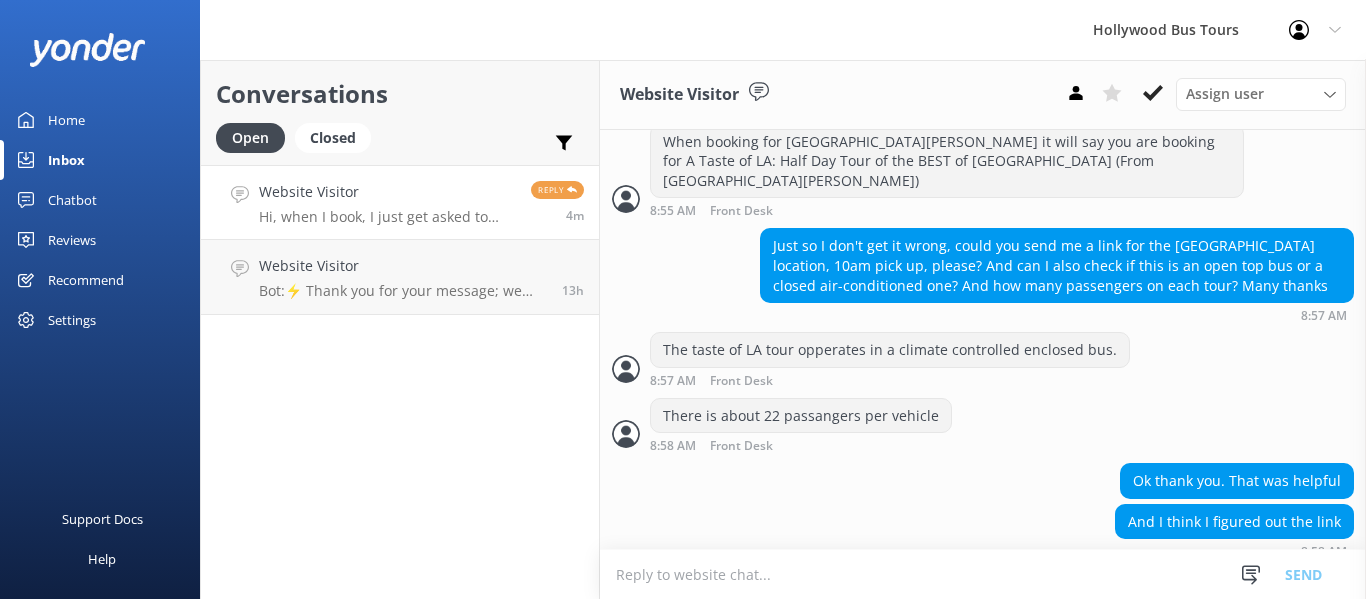 scroll, scrollTop: 1053, scrollLeft: 0, axis: vertical 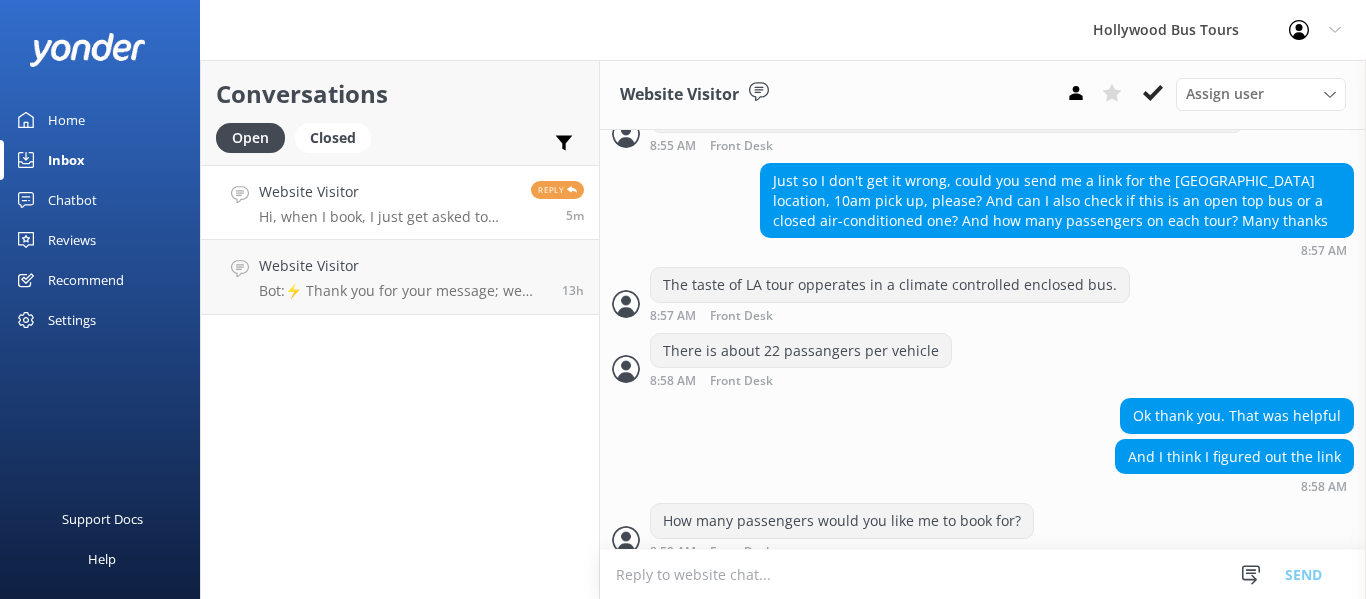 click at bounding box center [983, 574] 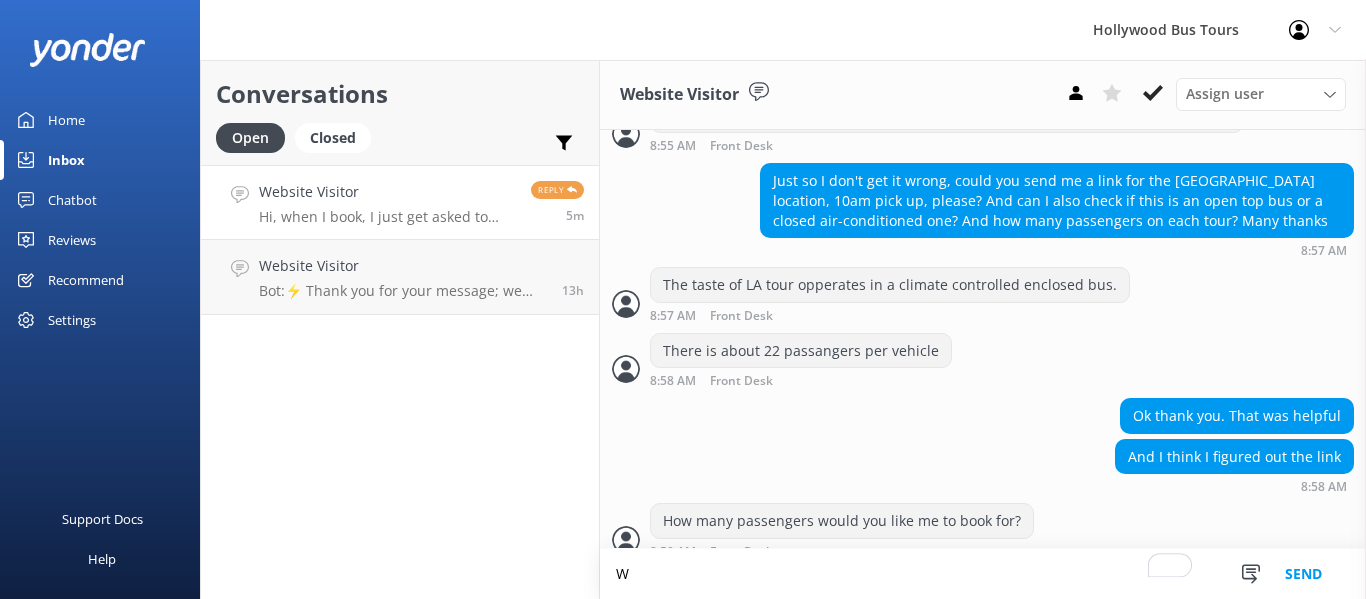 scroll, scrollTop: 1054, scrollLeft: 0, axis: vertical 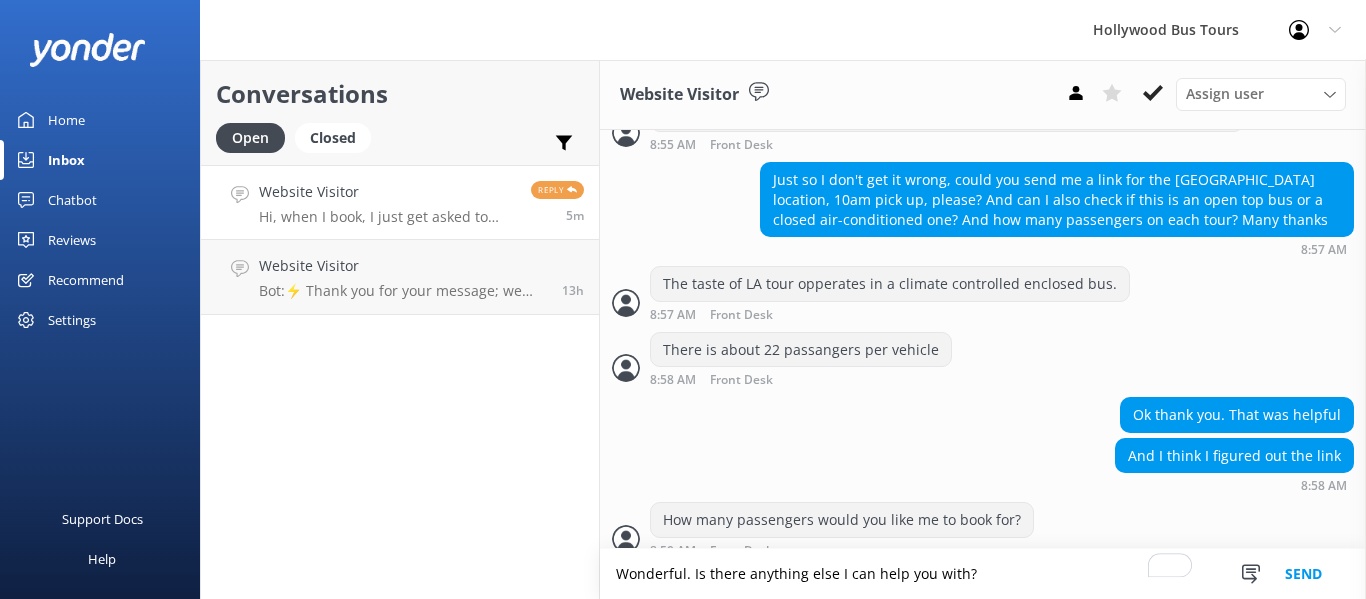 type on "Wonderful. Is there anything else I can help you with?" 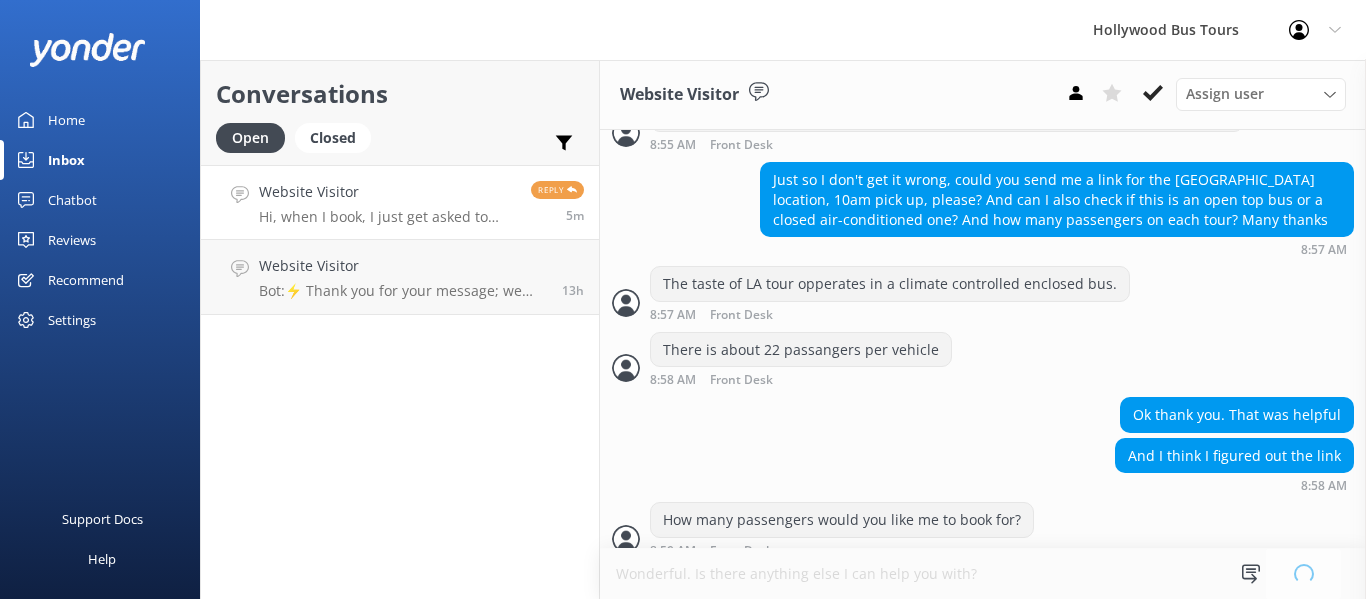 type 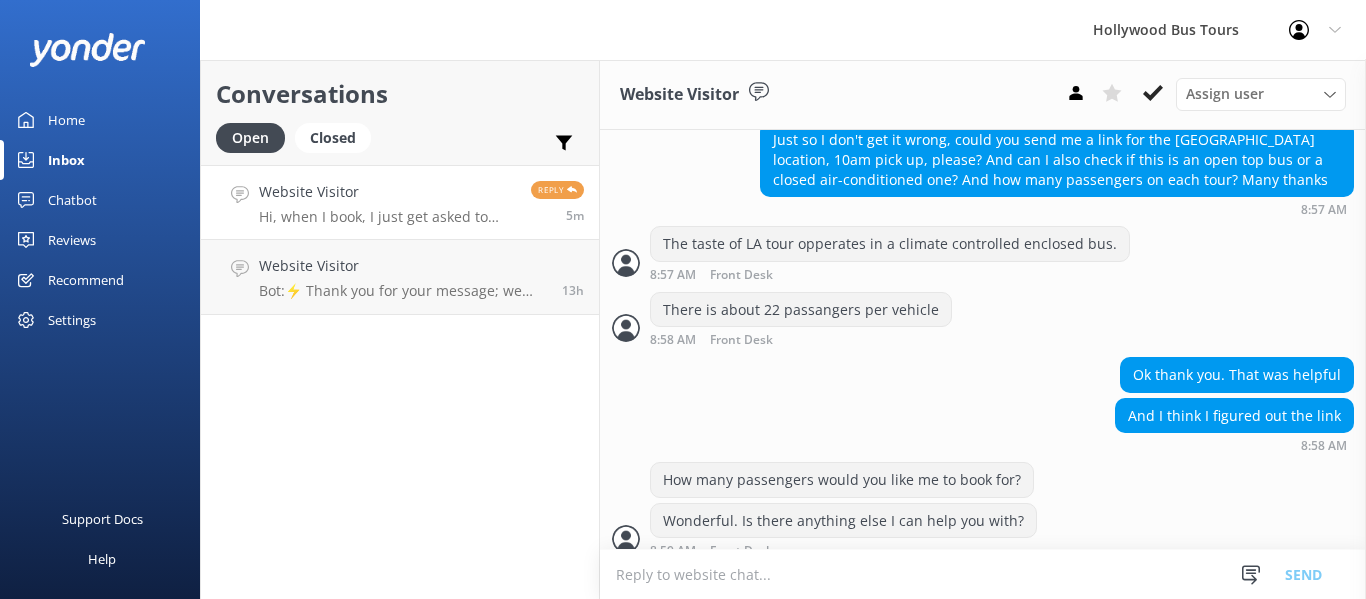 scroll, scrollTop: 1141, scrollLeft: 0, axis: vertical 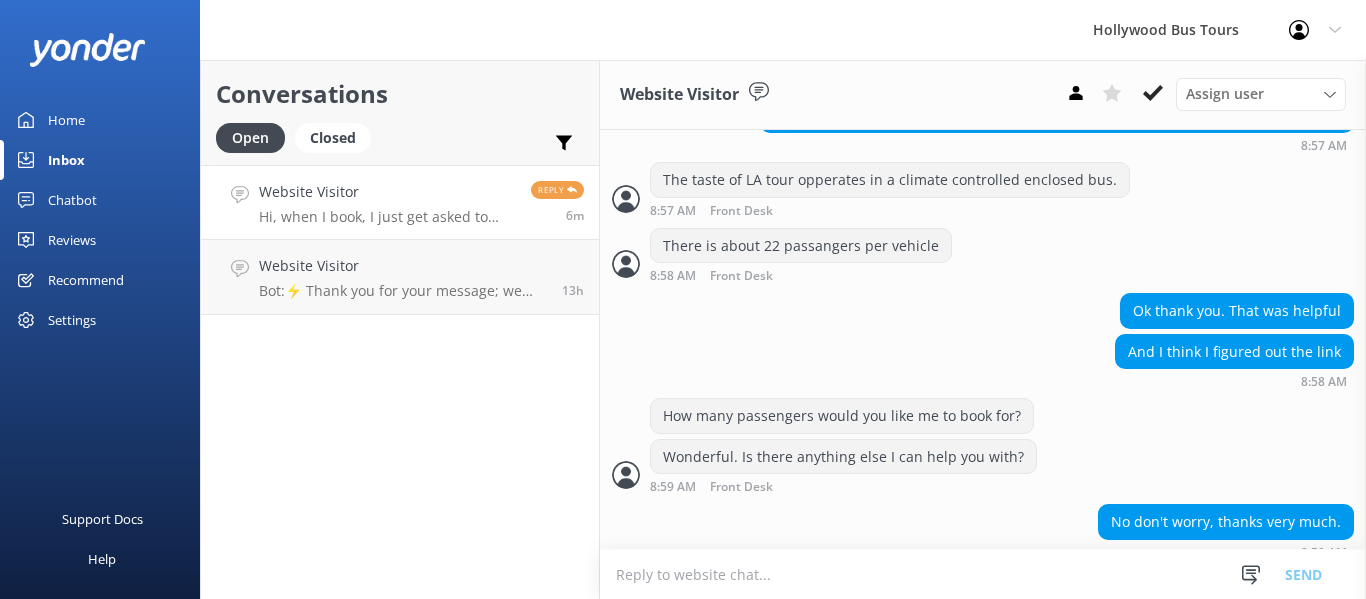 click at bounding box center (983, 574) 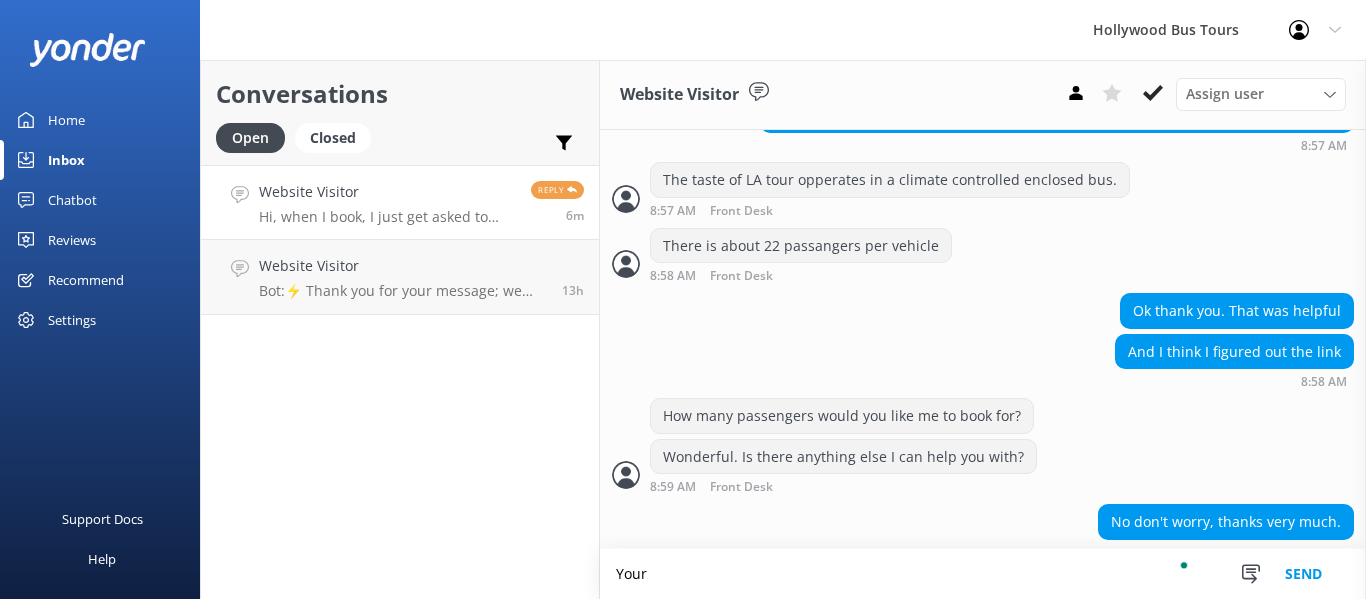 scroll, scrollTop: 1159, scrollLeft: 0, axis: vertical 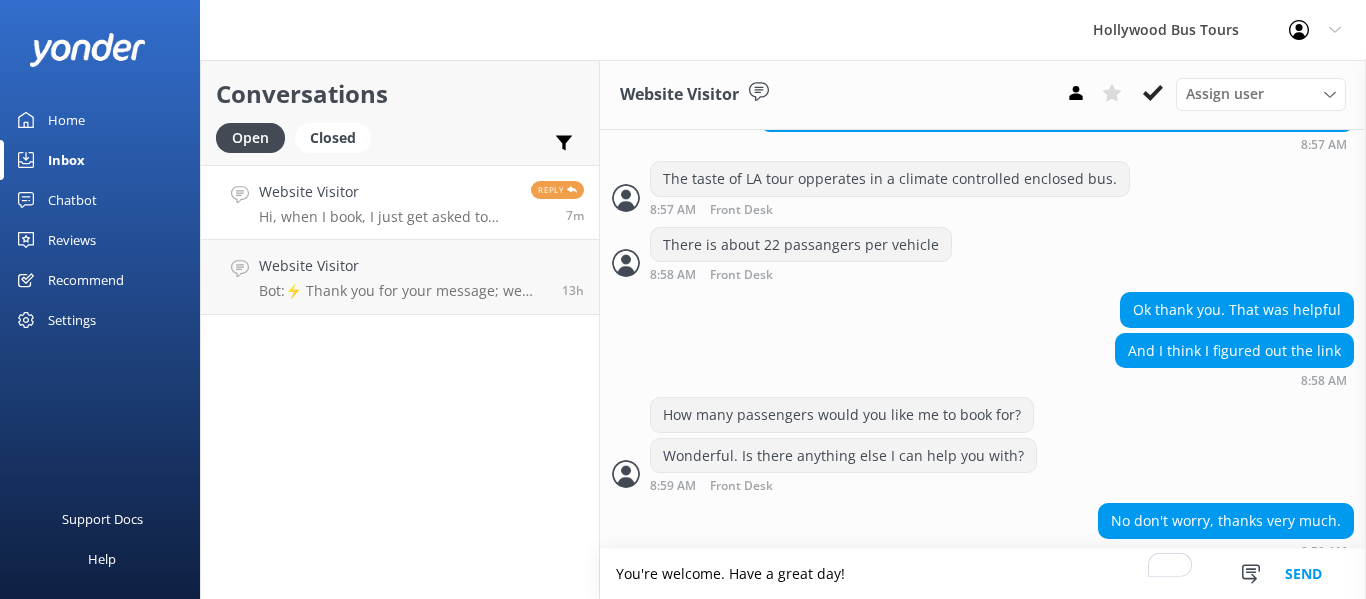 type on "You're welcome. Have a great day!" 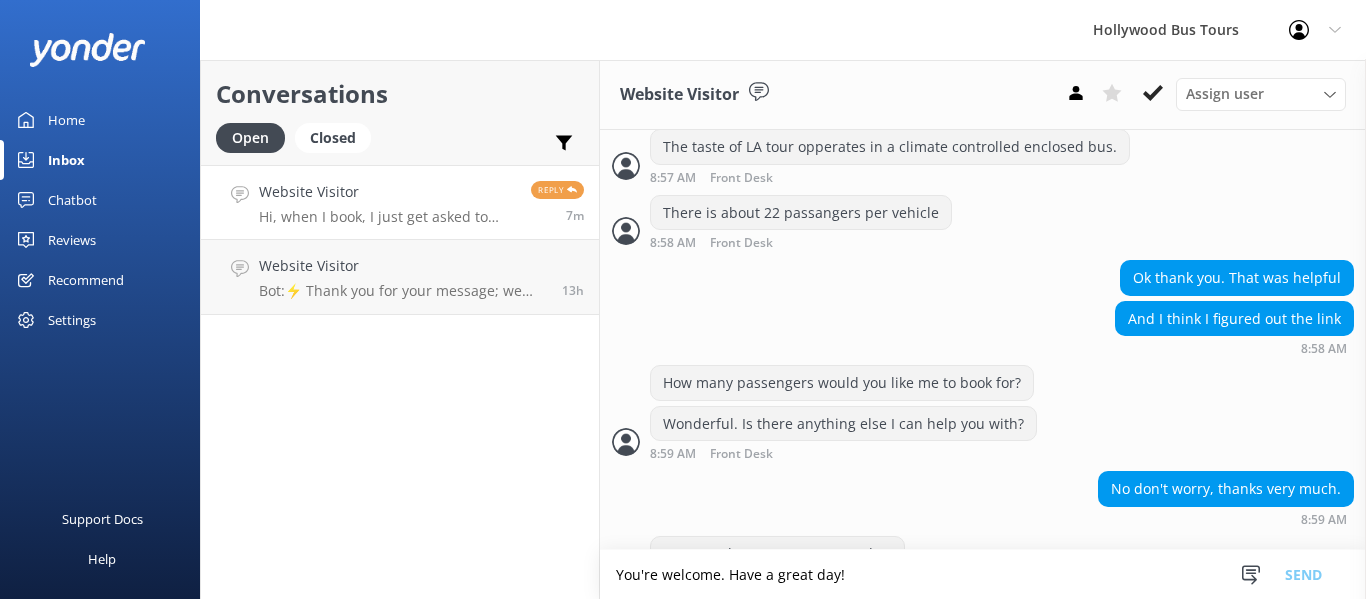 scroll, scrollTop: 1224, scrollLeft: 0, axis: vertical 